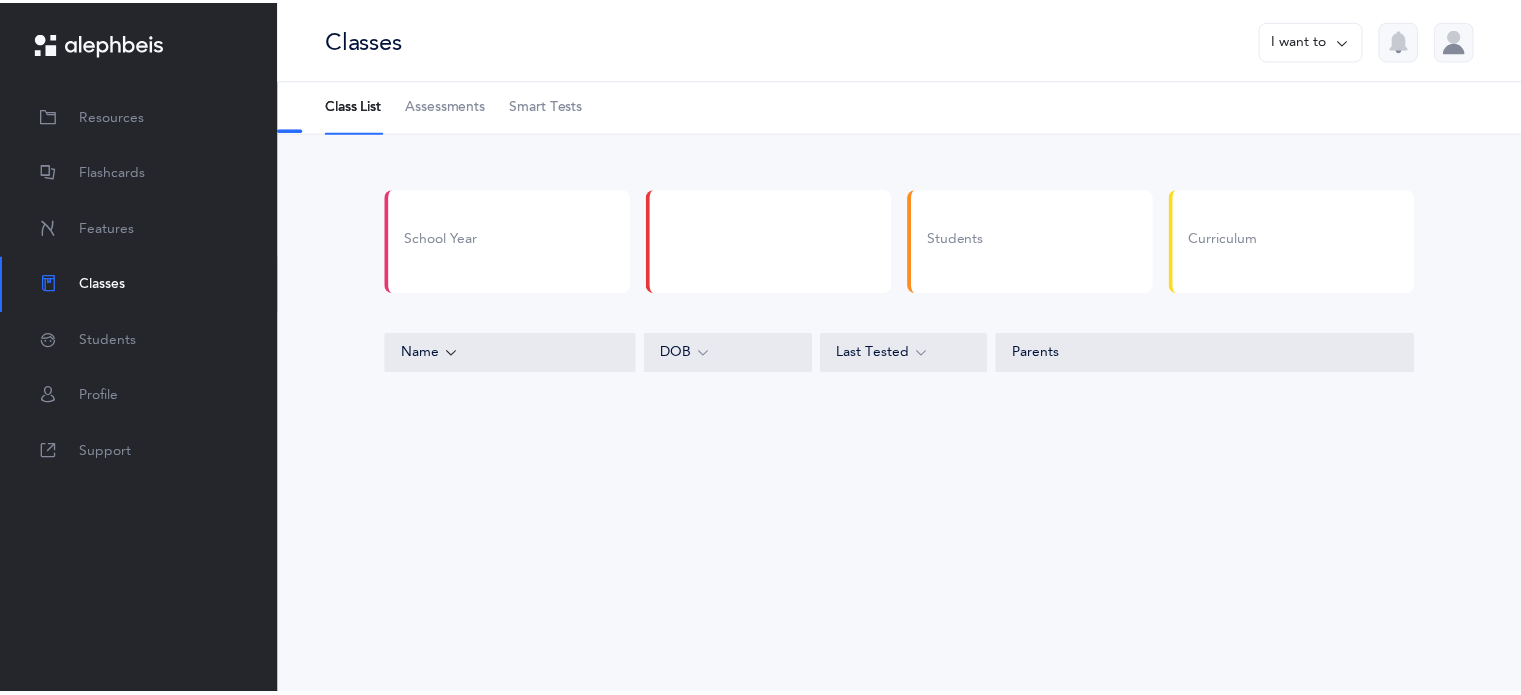 scroll, scrollTop: 0, scrollLeft: 0, axis: both 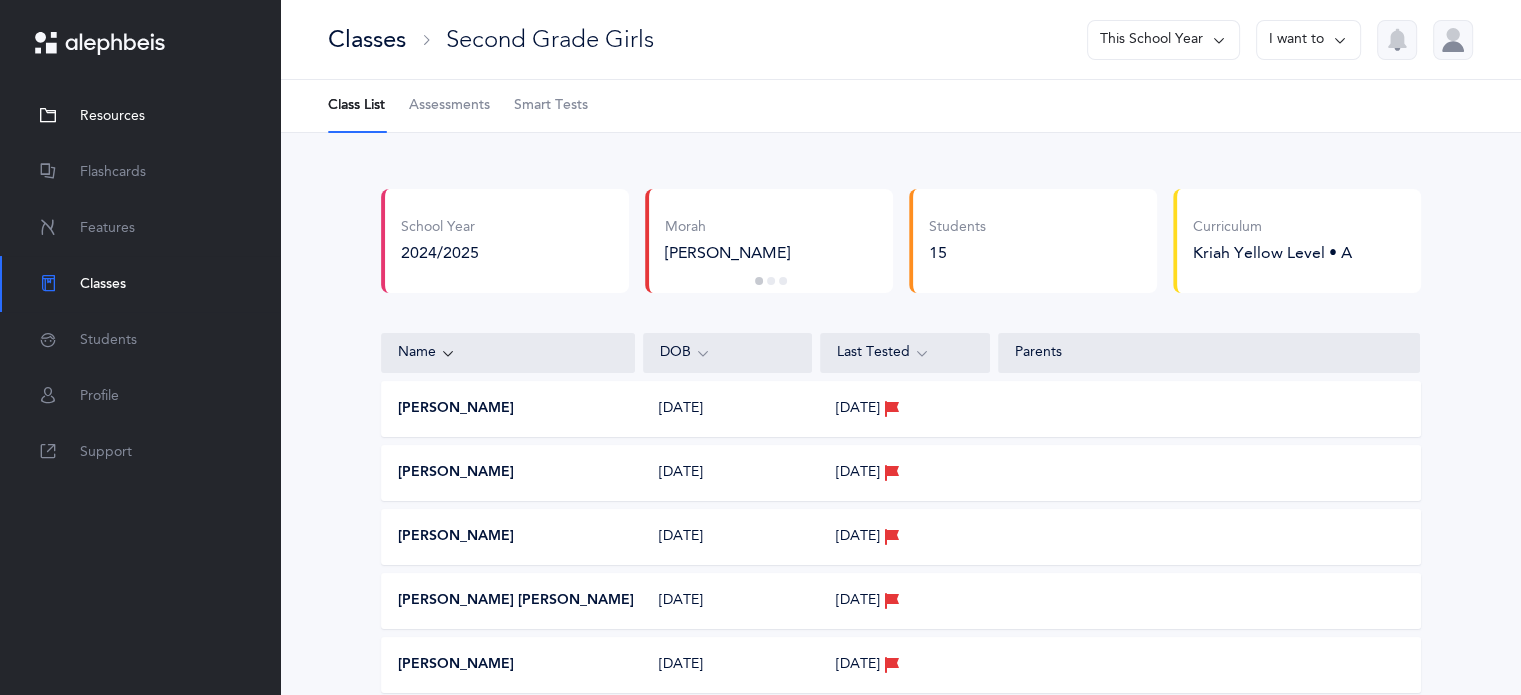 click on "Resources" at bounding box center [112, 116] 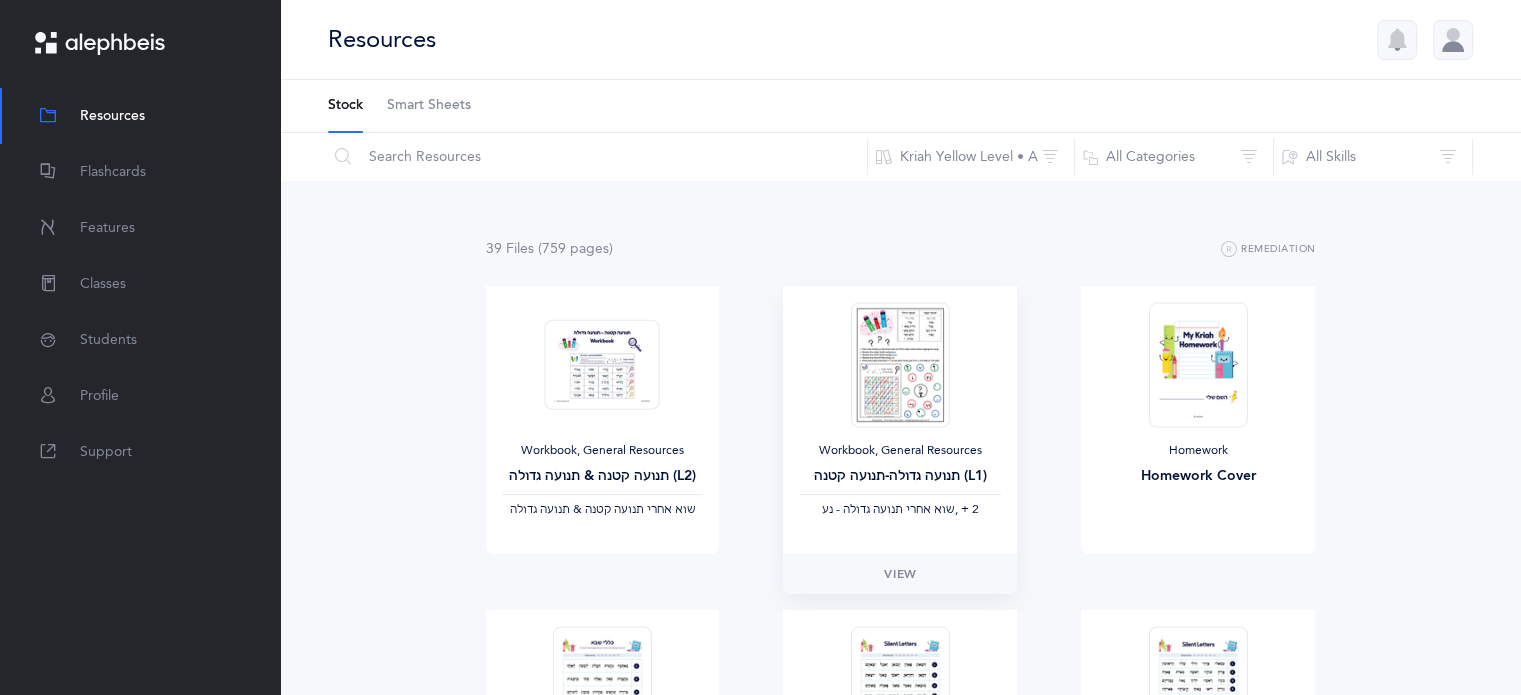 click at bounding box center [900, 364] 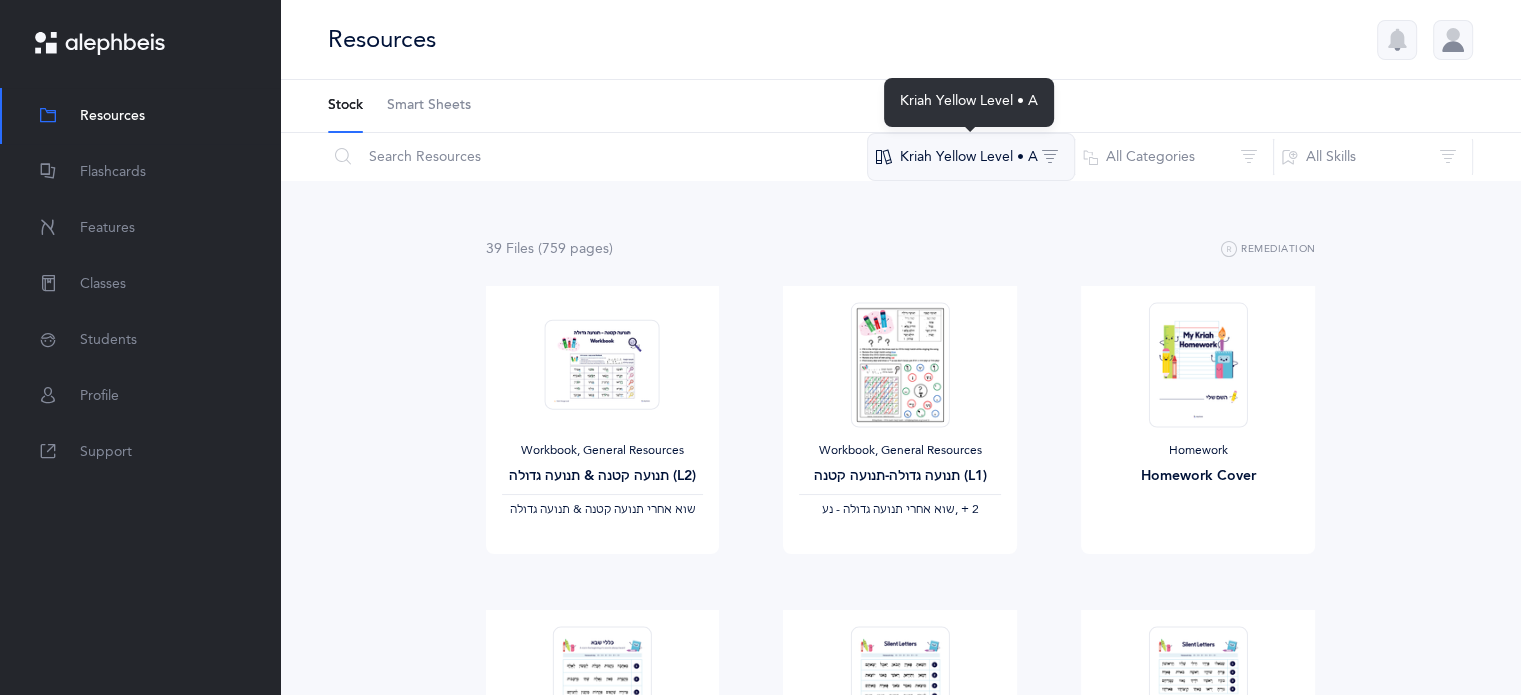 click on "Kriah Yellow Level • A" at bounding box center (971, 157) 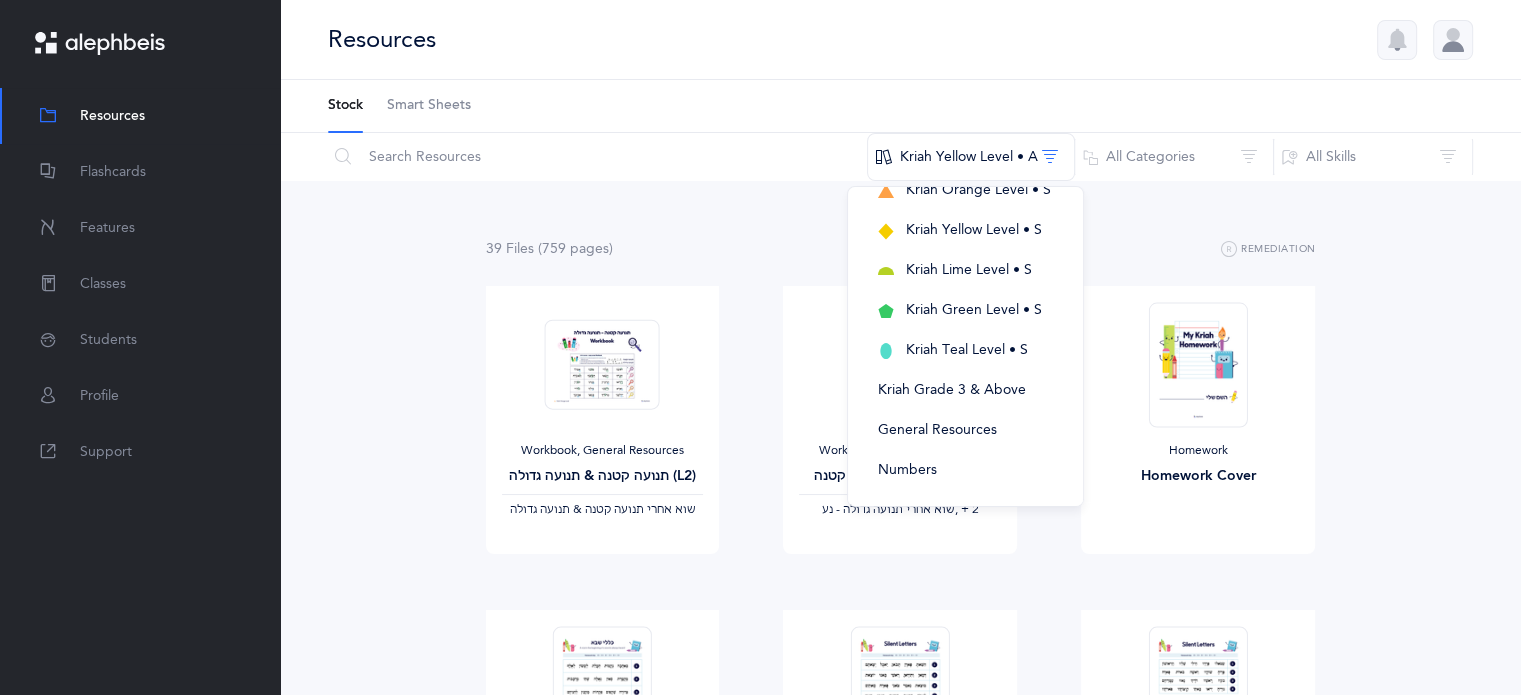 scroll, scrollTop: 0, scrollLeft: 0, axis: both 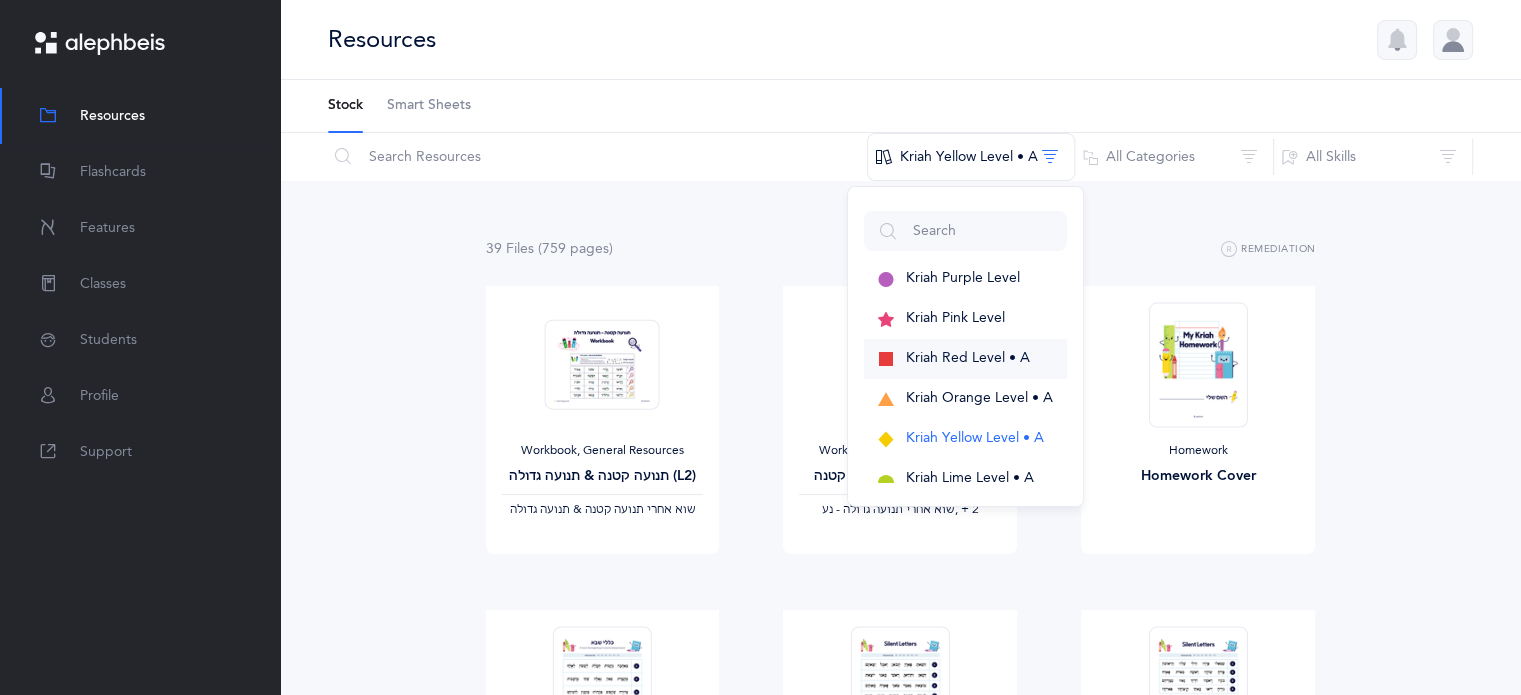 click on "Kriah Red Level • A" at bounding box center (968, 358) 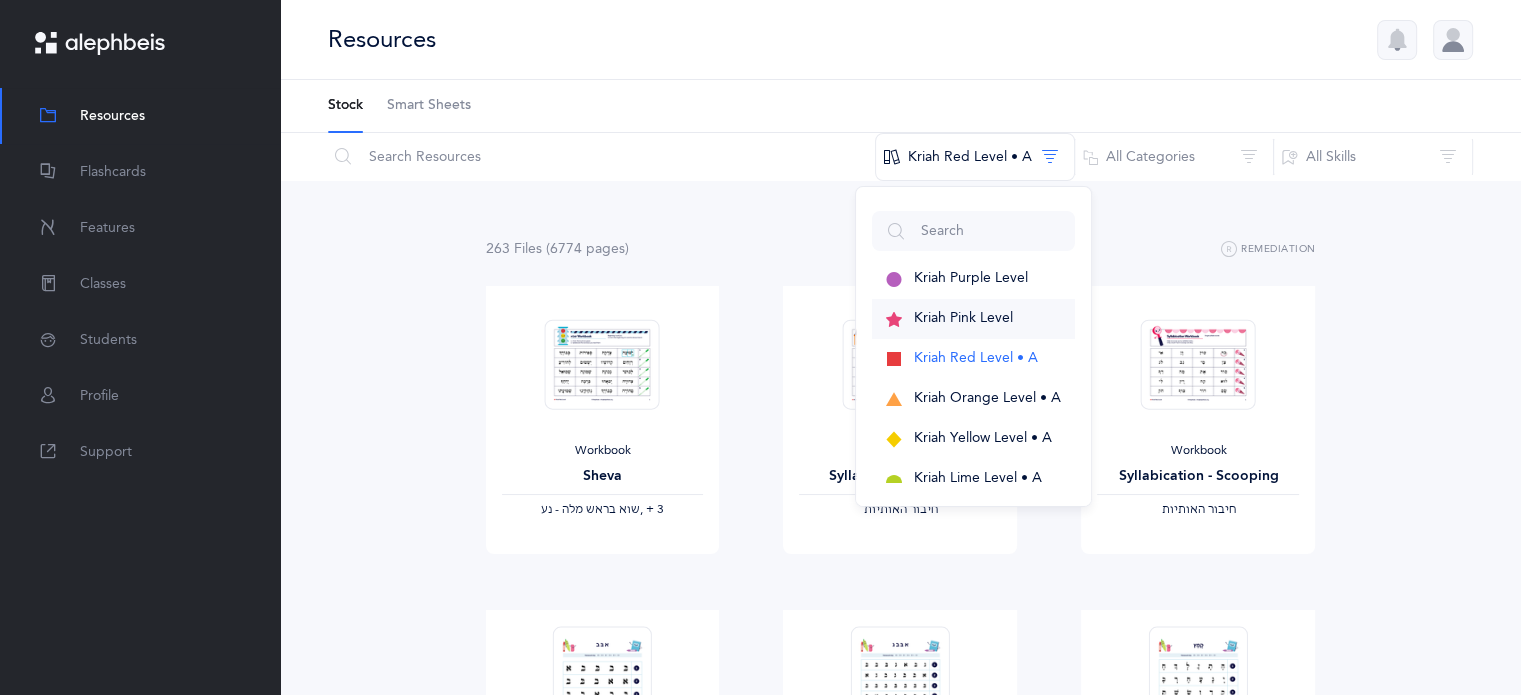 click on "Kriah Pink Level" at bounding box center (963, 318) 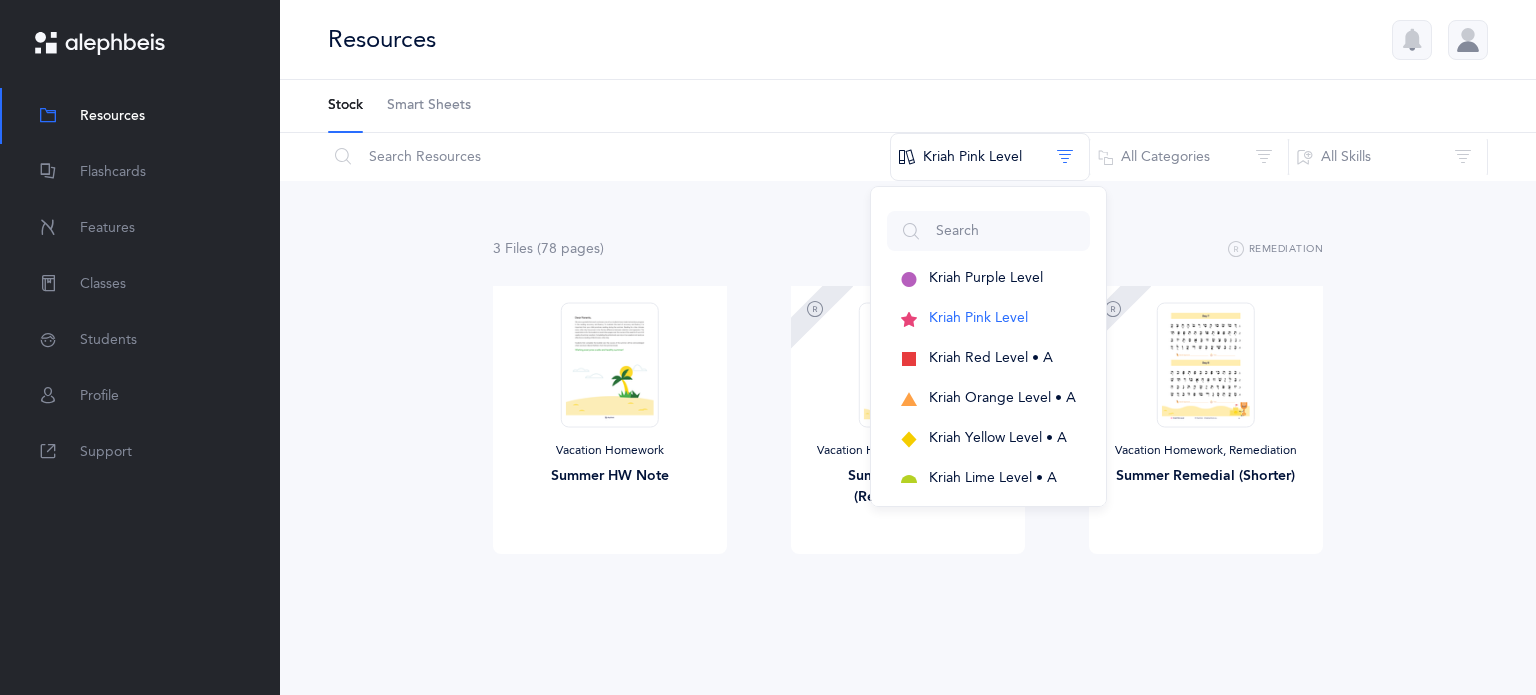 click on "3
File s
(78 page s )
Remediation
Vacation Homework
Summer HW Note
View         Vacation Homework, Remediation
Summer Remedial (Recommended)
View         Vacation Homework, Remediation
Summer Remedial (Shorter)
View       No results found
Don’t worry, we have lots of other stuff - just try a different search!
If there is something you would like added, feel free to
contact us
.
No results
Results found for other curriculum levels only
No results found for this search in Kriah Red Level,
however results have been found in other curriculum levels:" at bounding box center (908, 435) 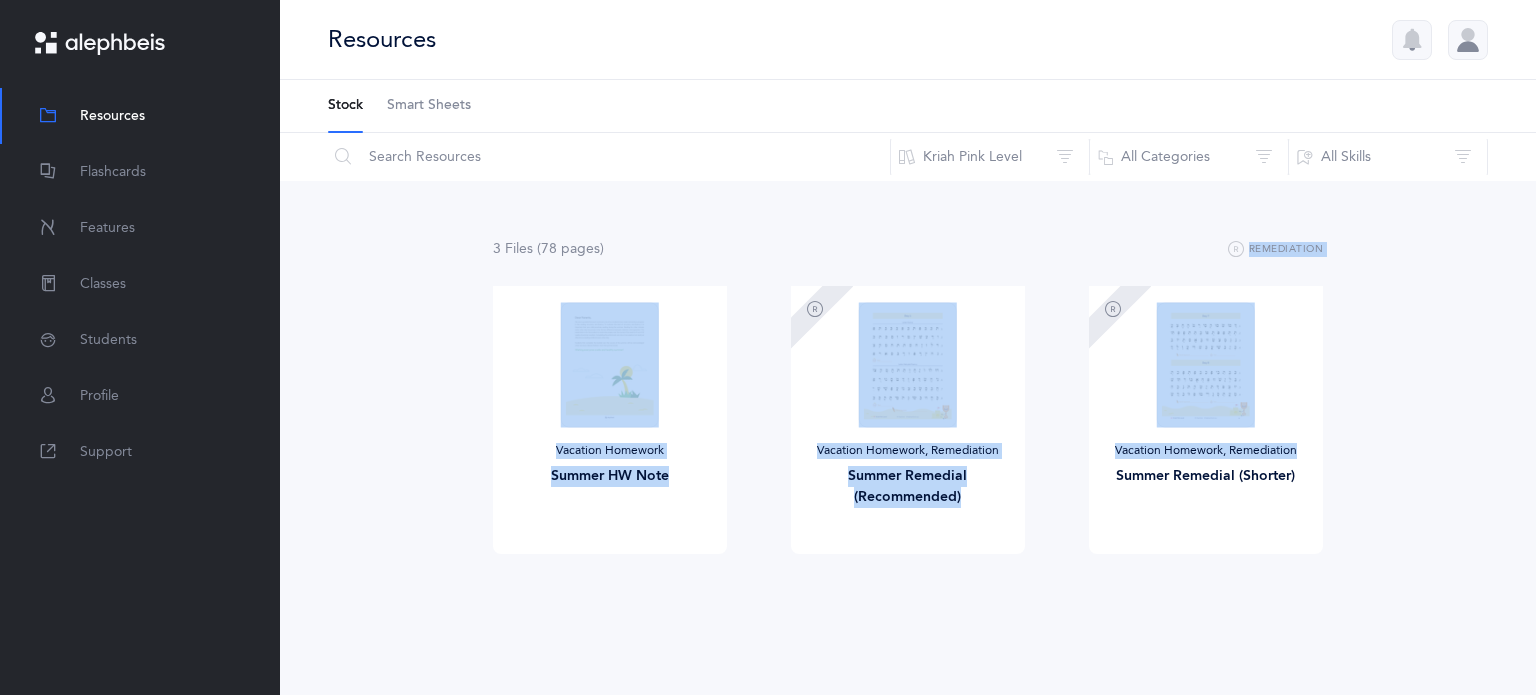 drag, startPoint x: 1535, startPoint y: 234, endPoint x: 1527, endPoint y: 428, distance: 194.16487 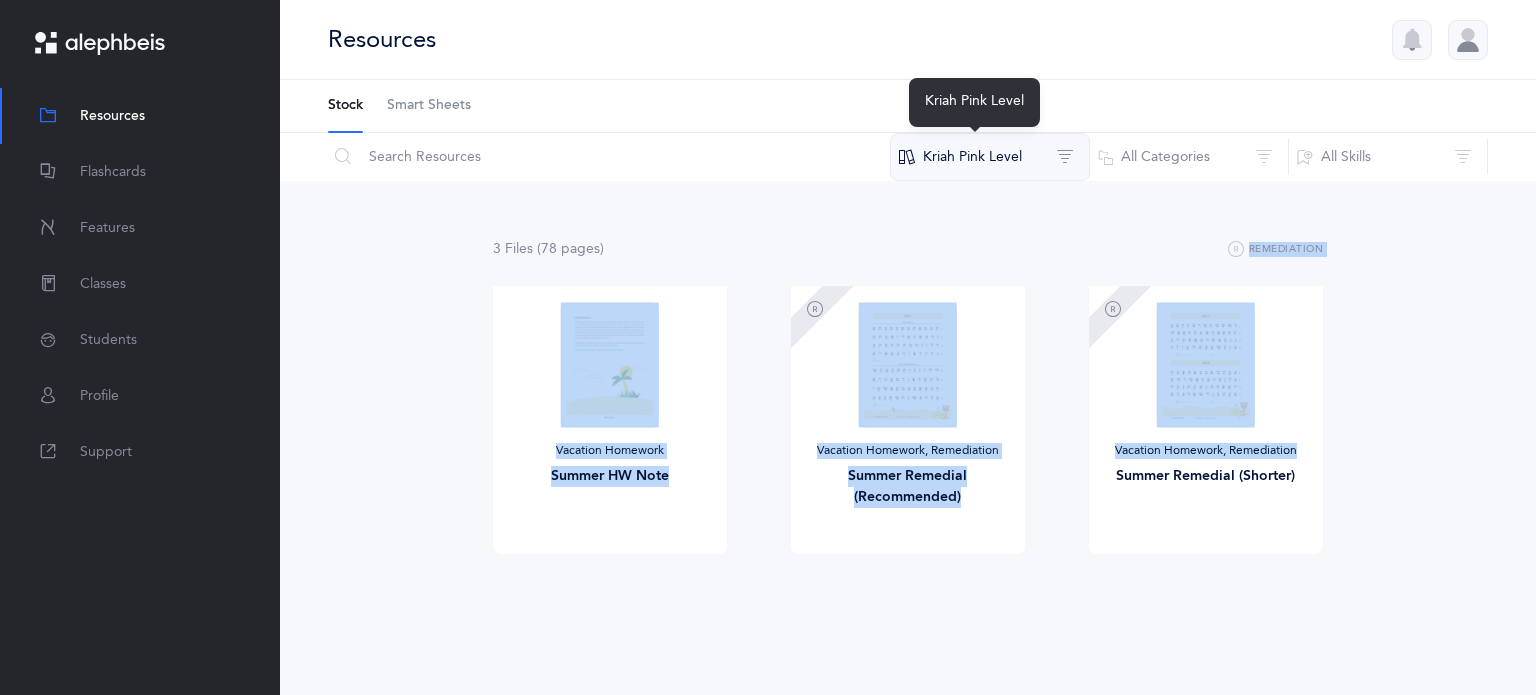 click on "Kriah Pink Level" at bounding box center [990, 157] 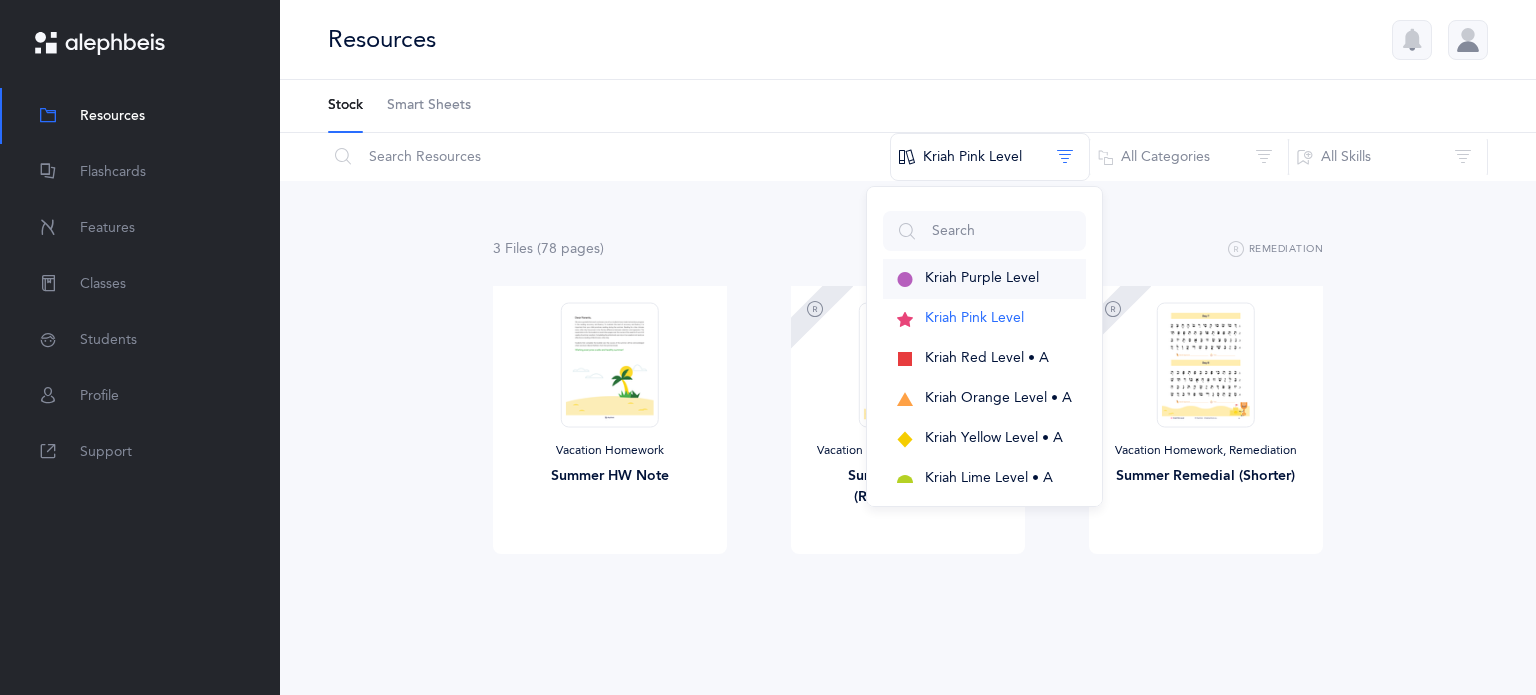 click on "Kriah Purple Level" at bounding box center (982, 278) 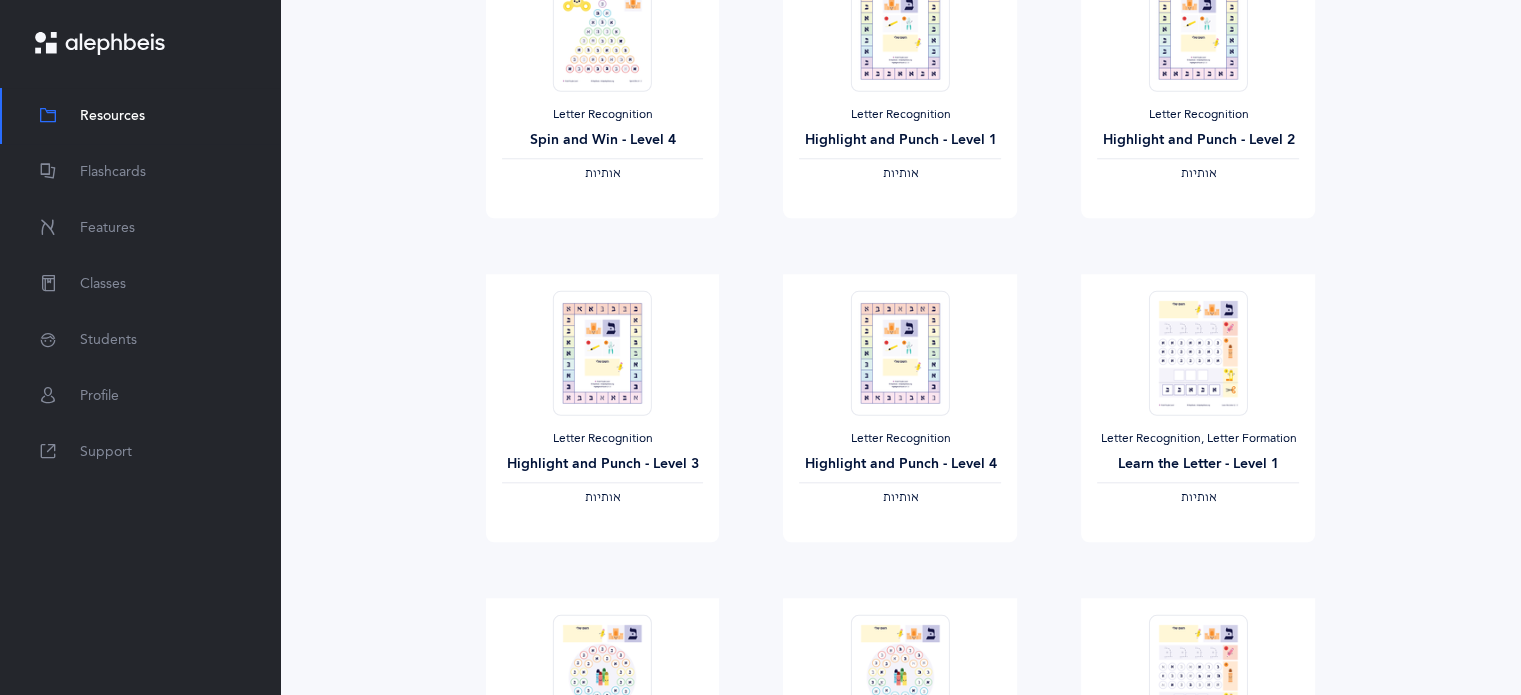 scroll, scrollTop: 2334, scrollLeft: 0, axis: vertical 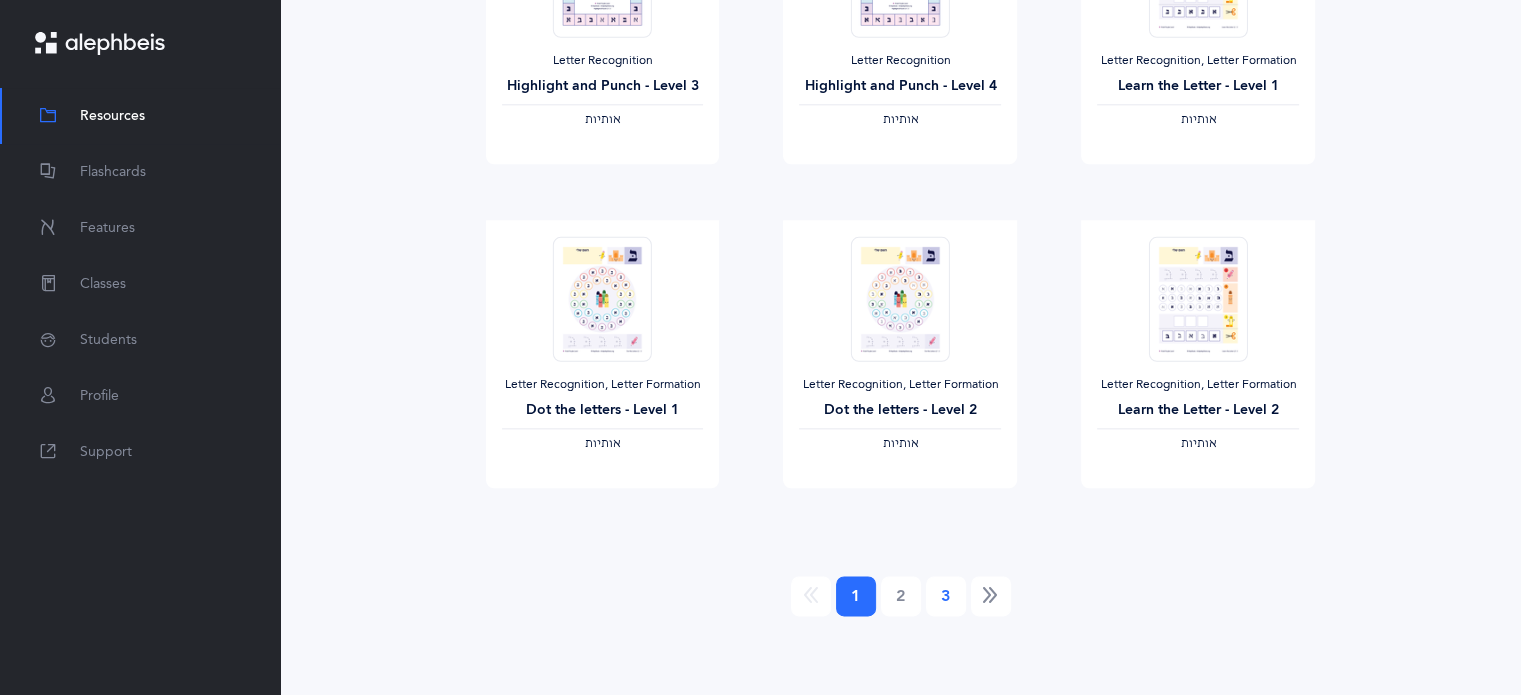 click on "3" at bounding box center [946, 596] 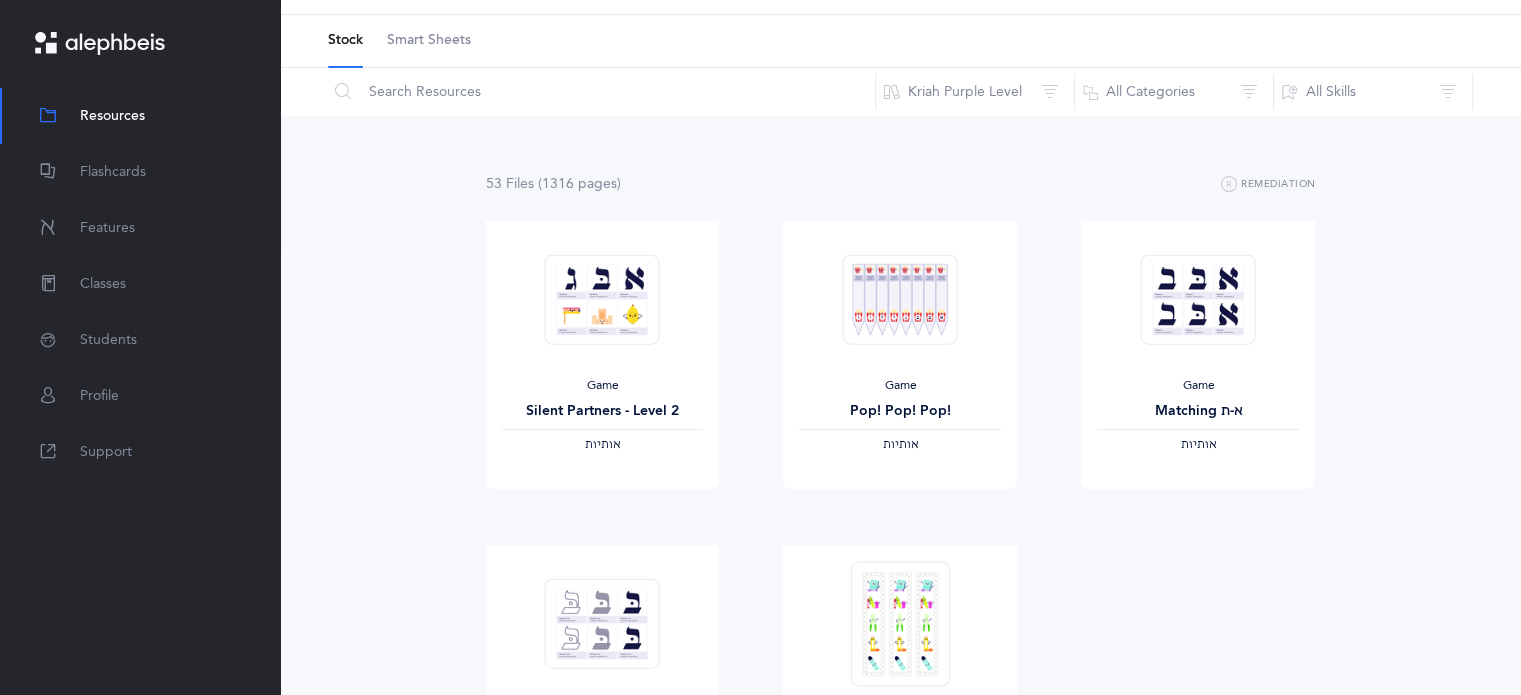 scroll, scrollTop: 0, scrollLeft: 0, axis: both 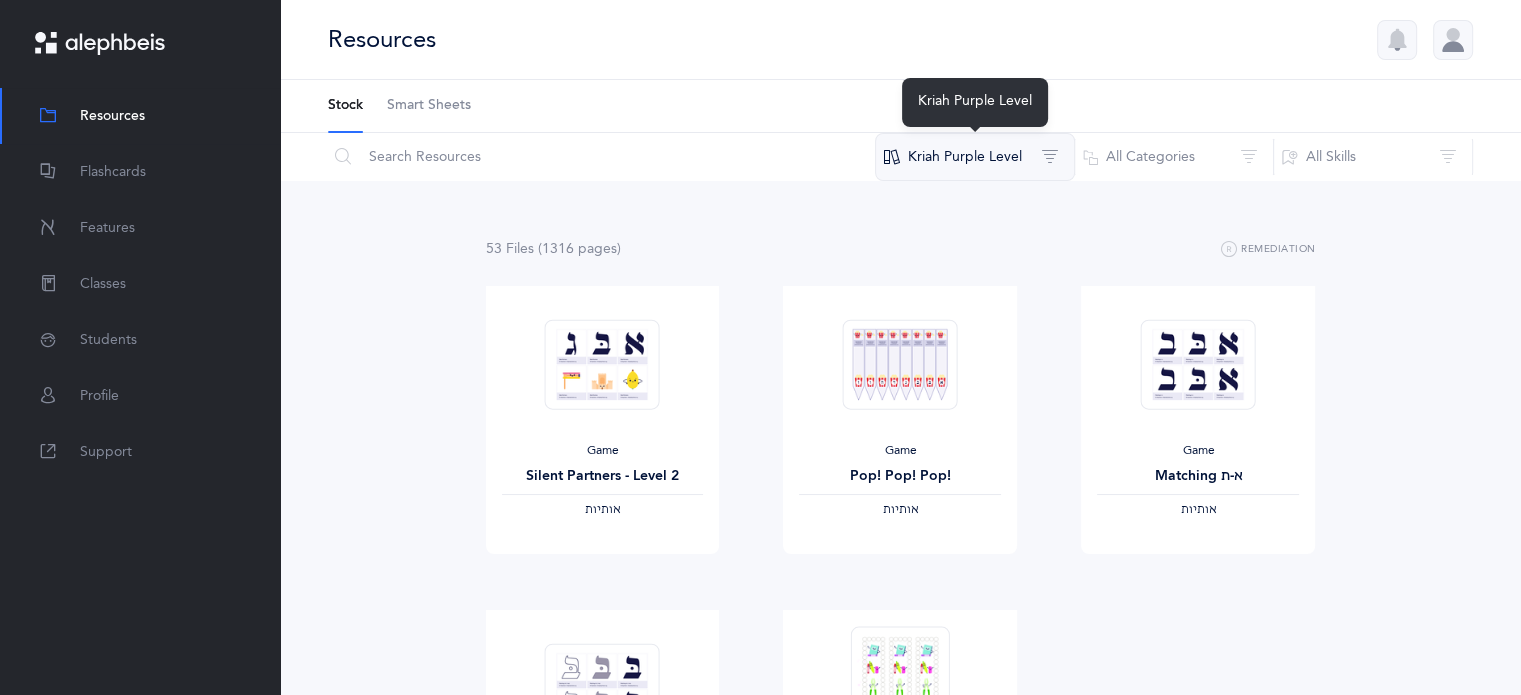 click on "Kriah Purple Level" at bounding box center [975, 157] 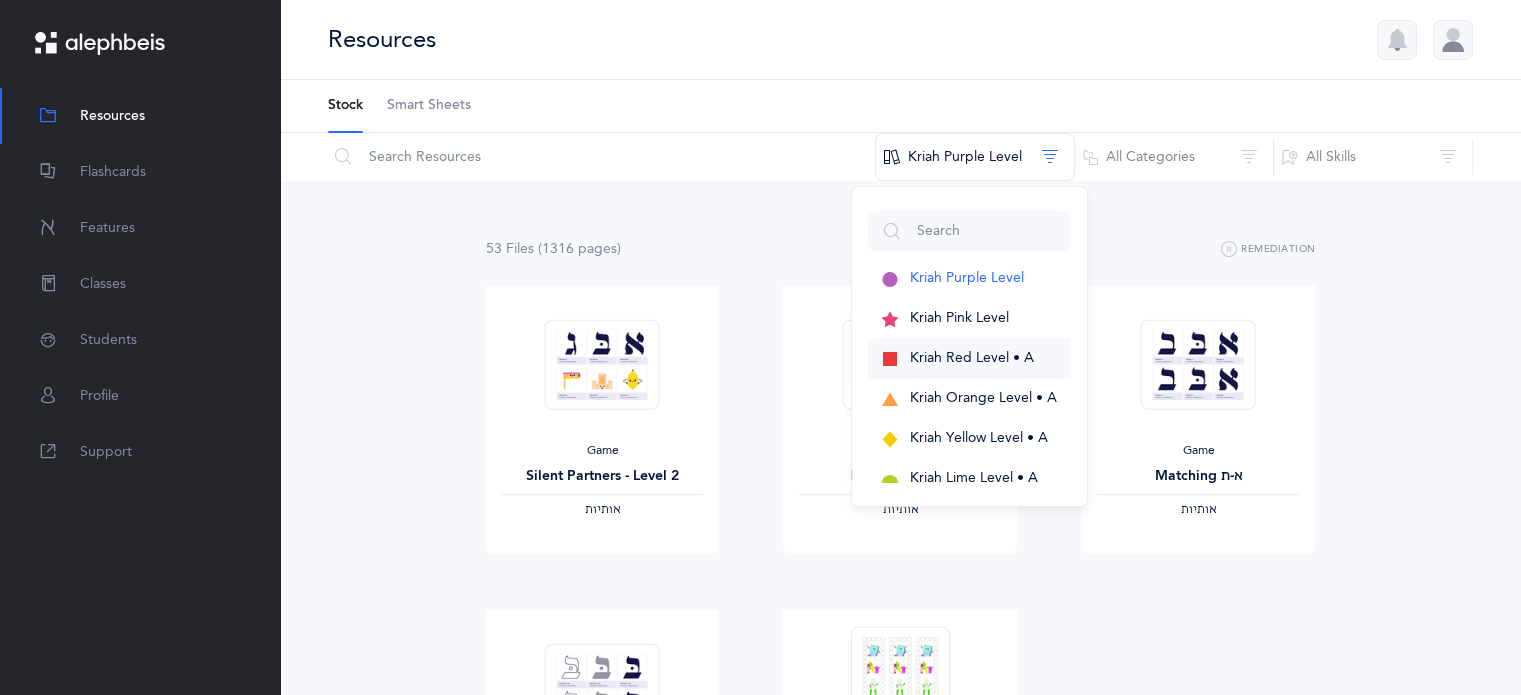 click on "Kriah Red Level • A" at bounding box center (972, 358) 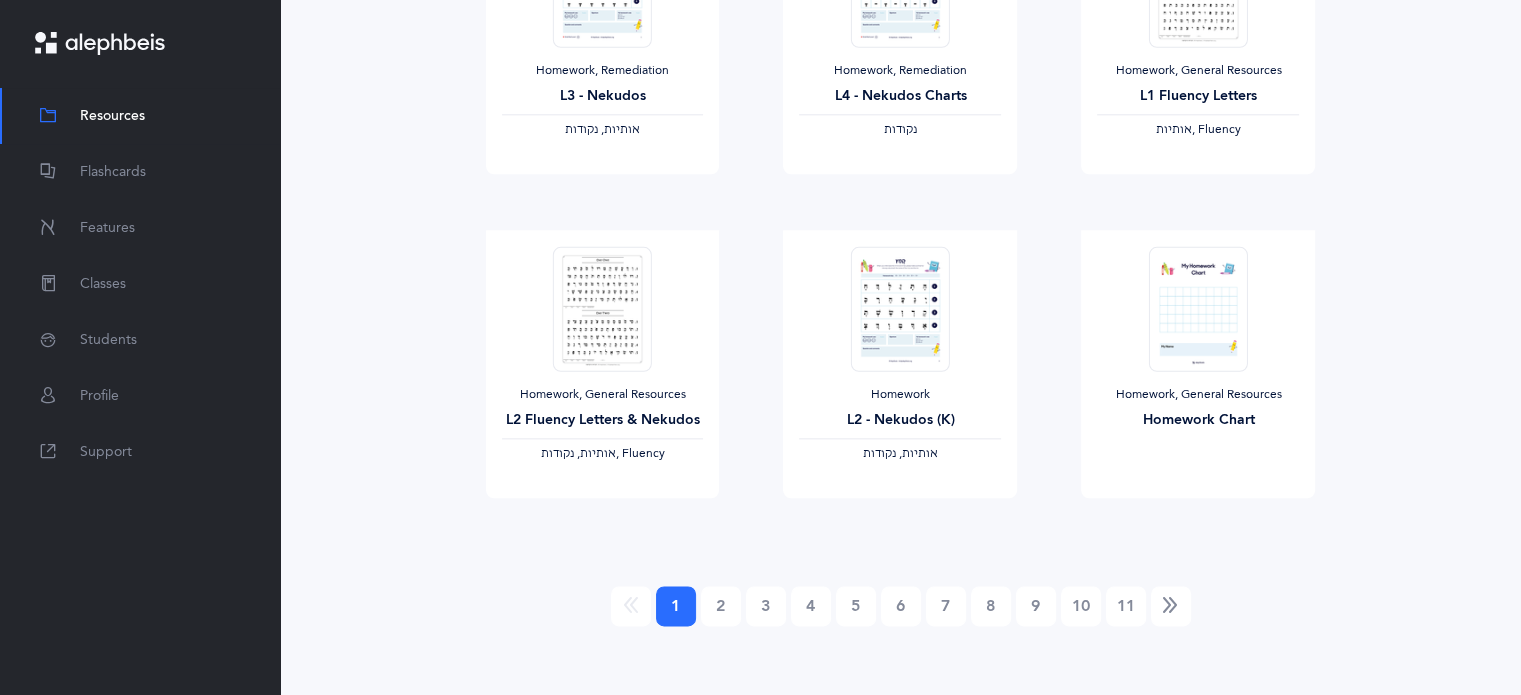 scroll, scrollTop: 2334, scrollLeft: 0, axis: vertical 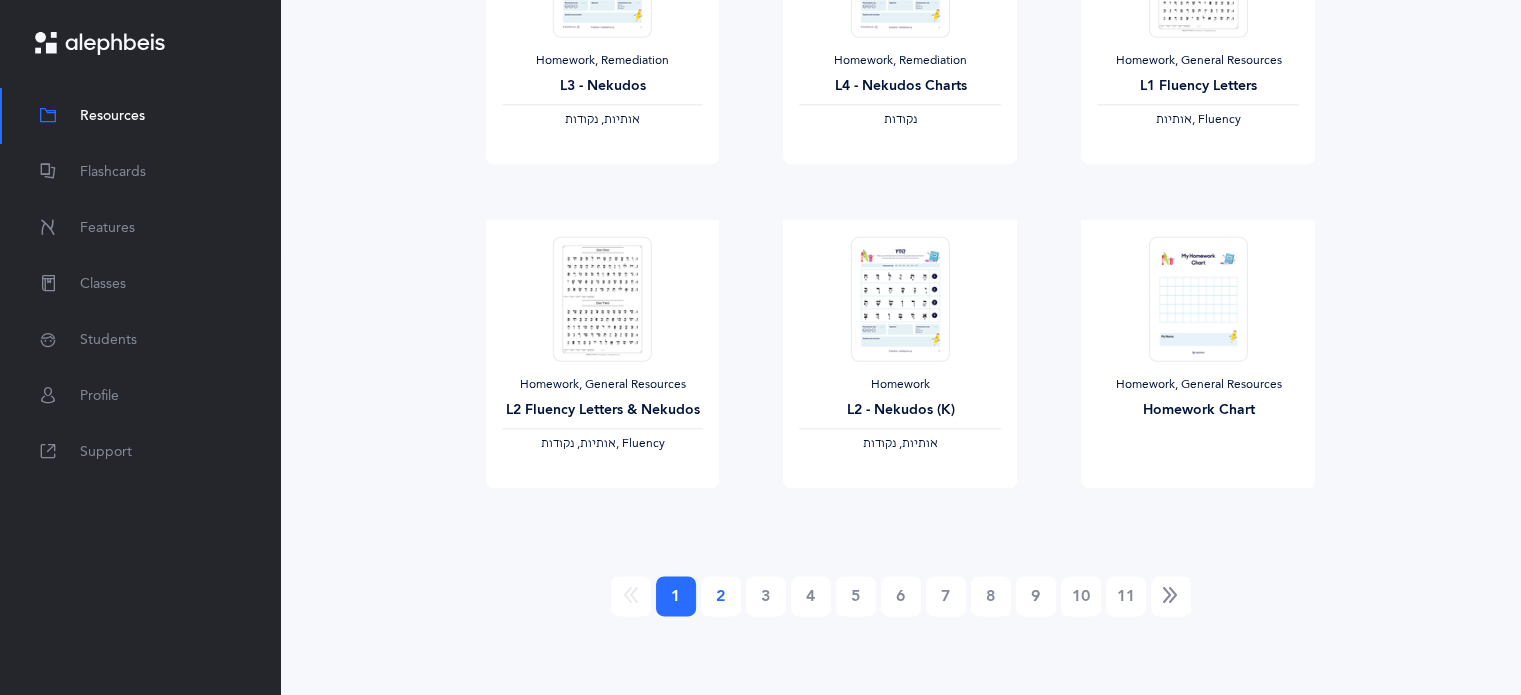 click on "2" at bounding box center [721, 596] 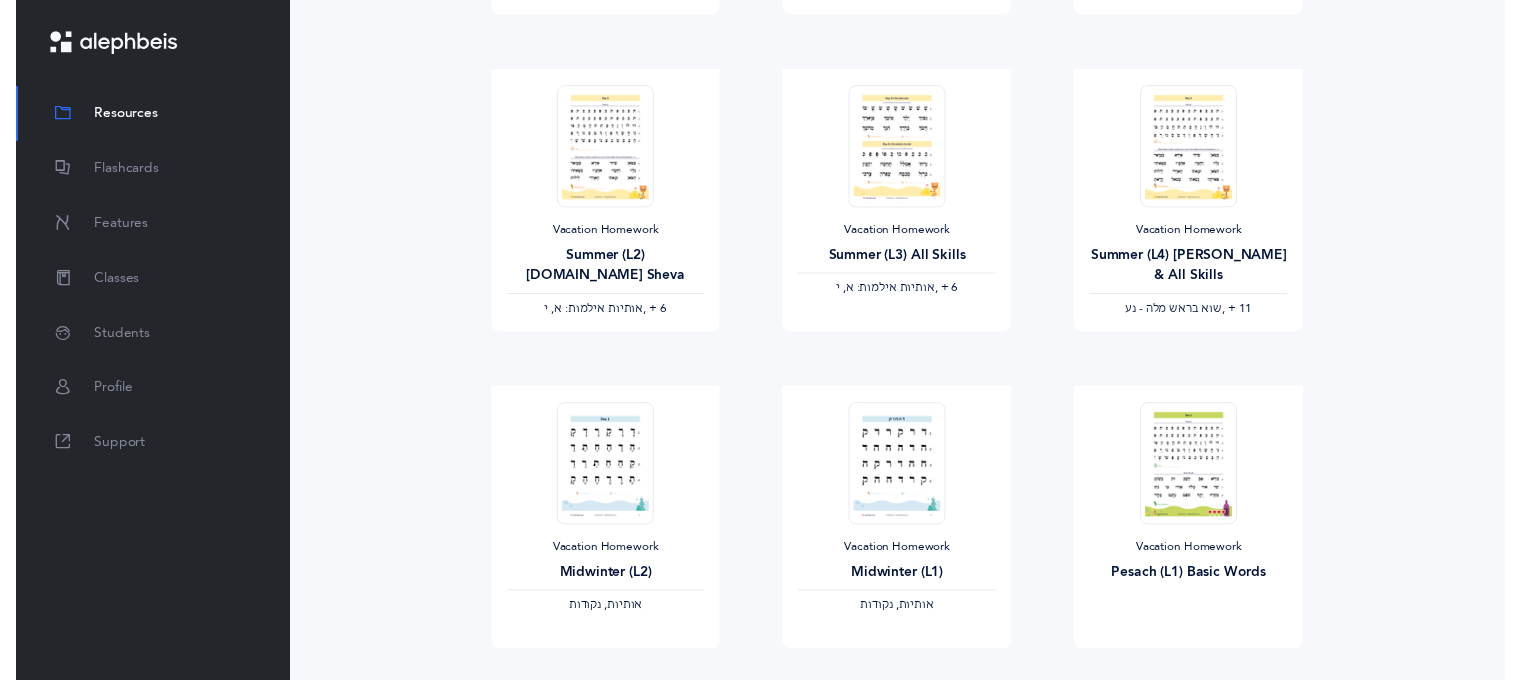 scroll, scrollTop: 0, scrollLeft: 0, axis: both 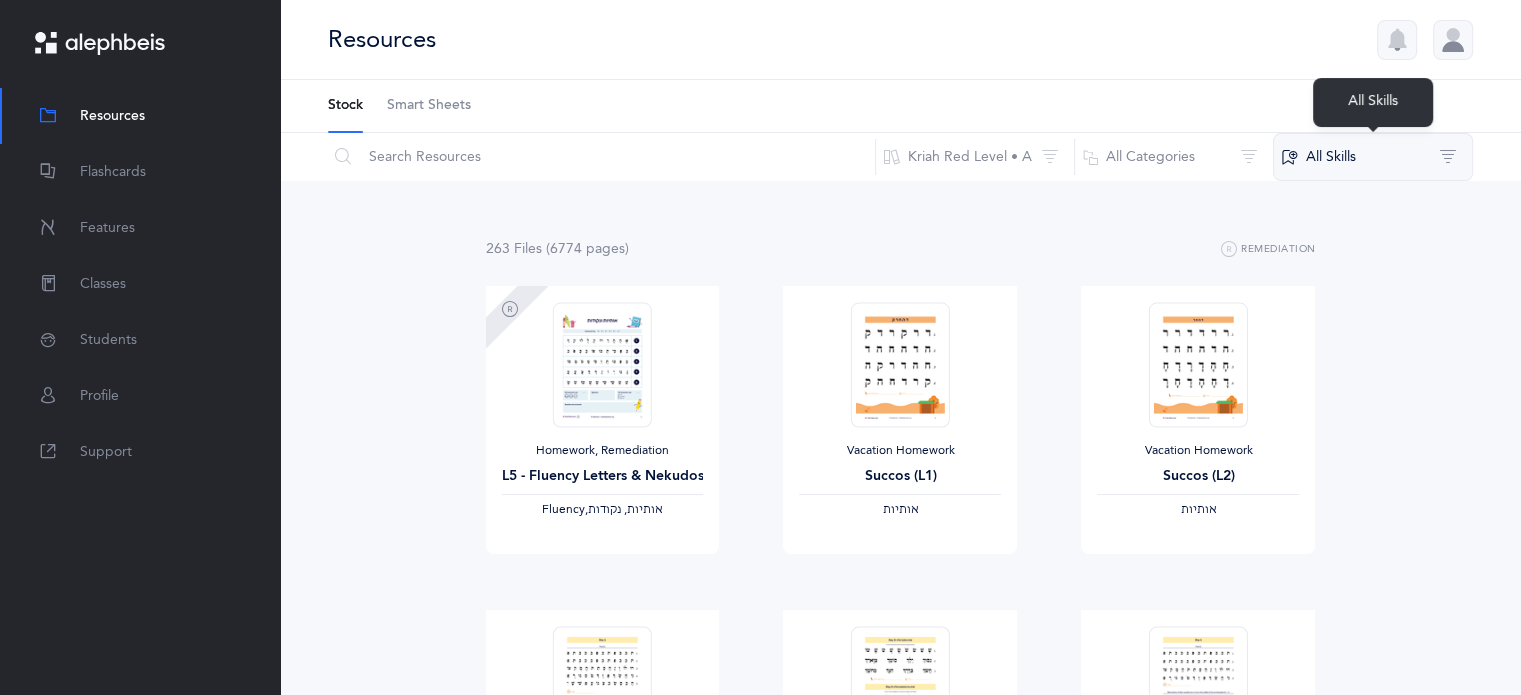 click on "All Skills" at bounding box center [1373, 157] 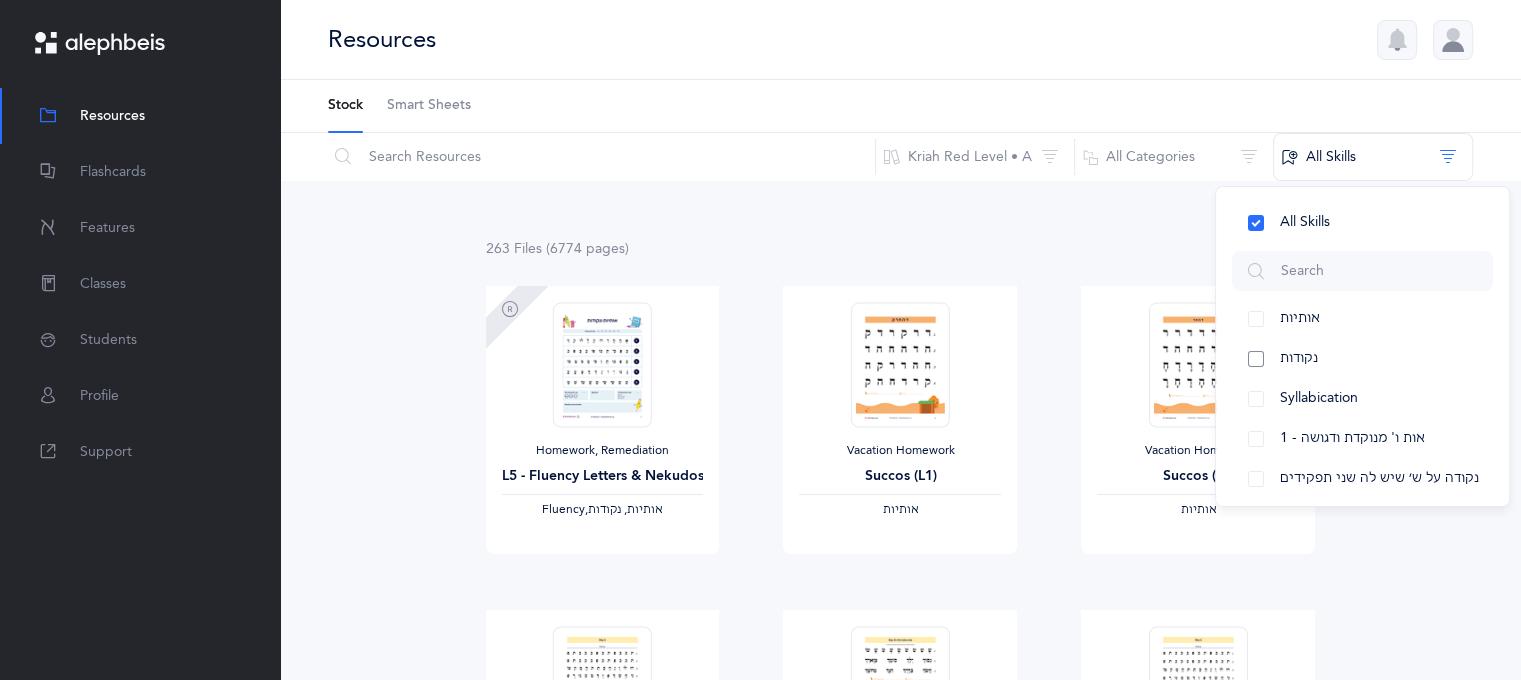click on "נקודות" at bounding box center (1362, 359) 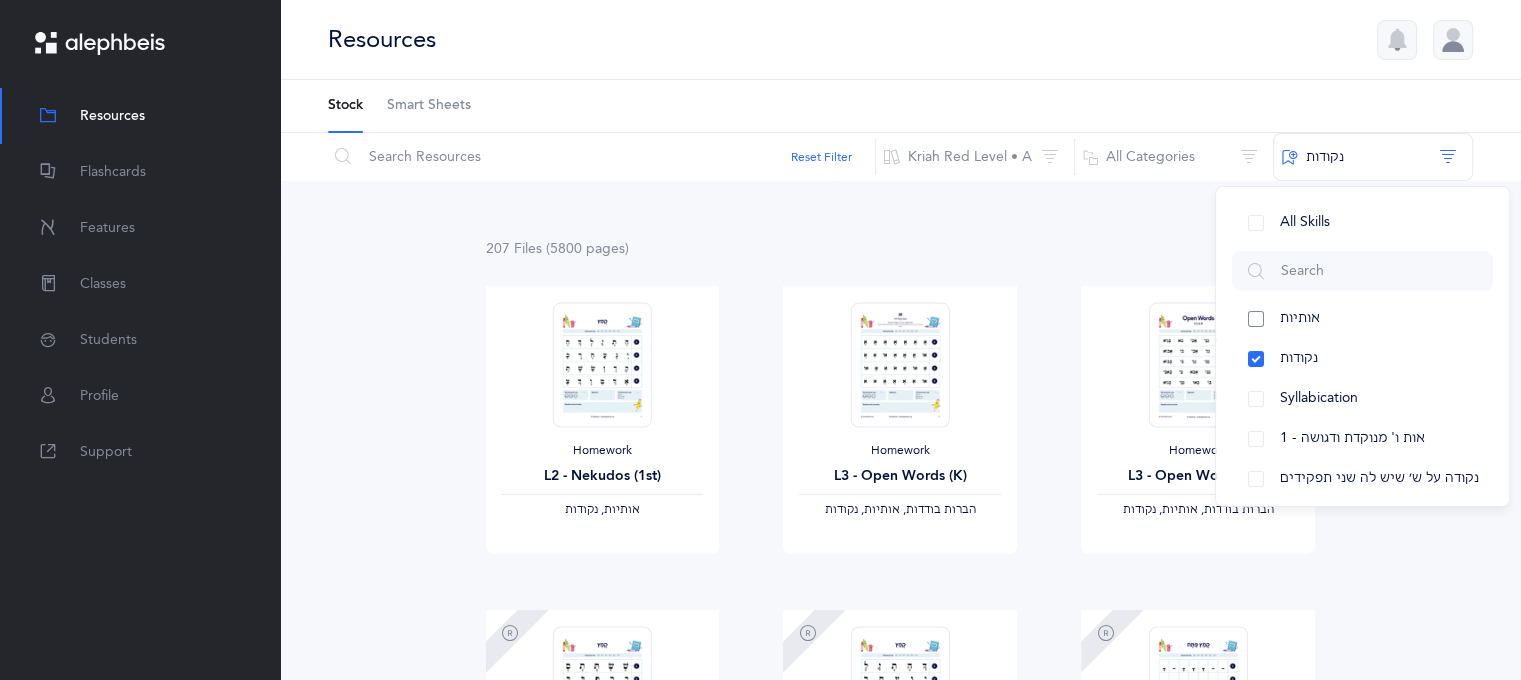 click on "אותיות" at bounding box center [1362, 319] 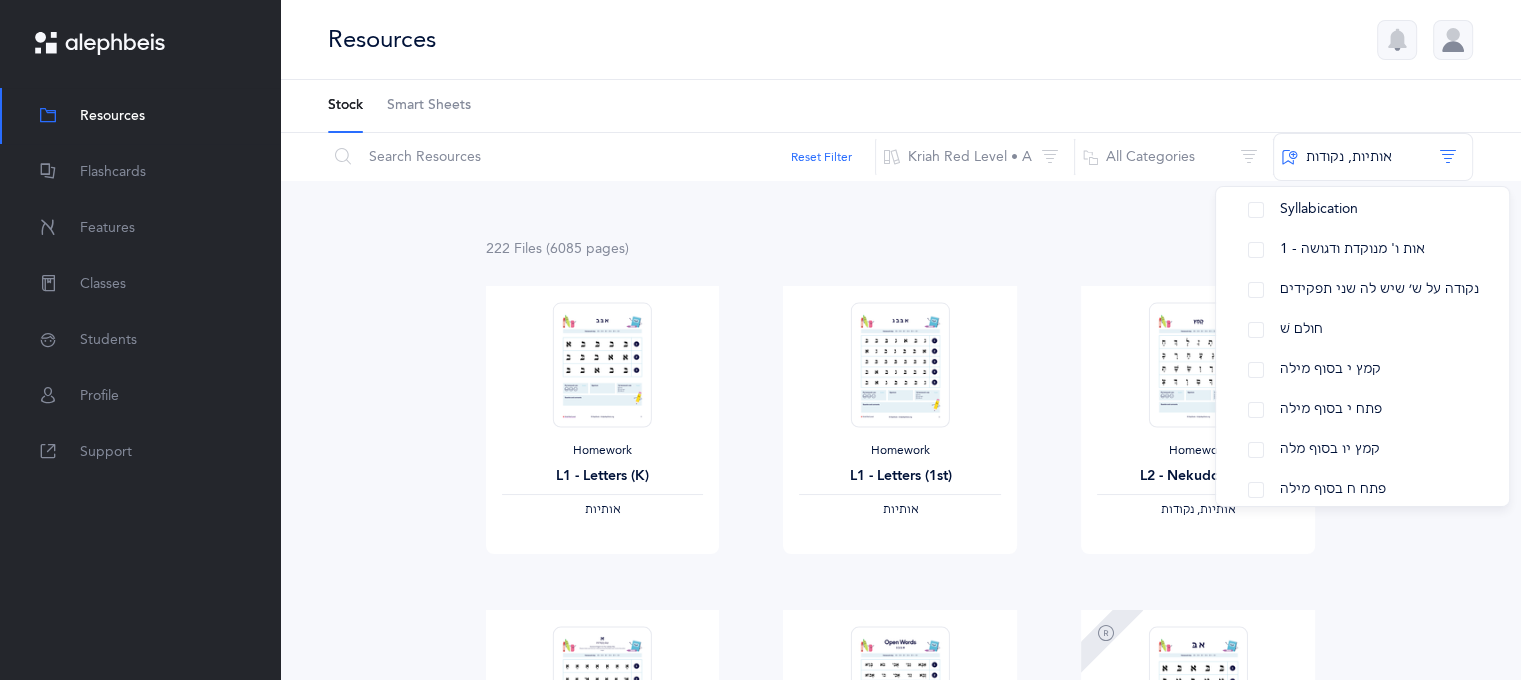 scroll, scrollTop: 608, scrollLeft: 0, axis: vertical 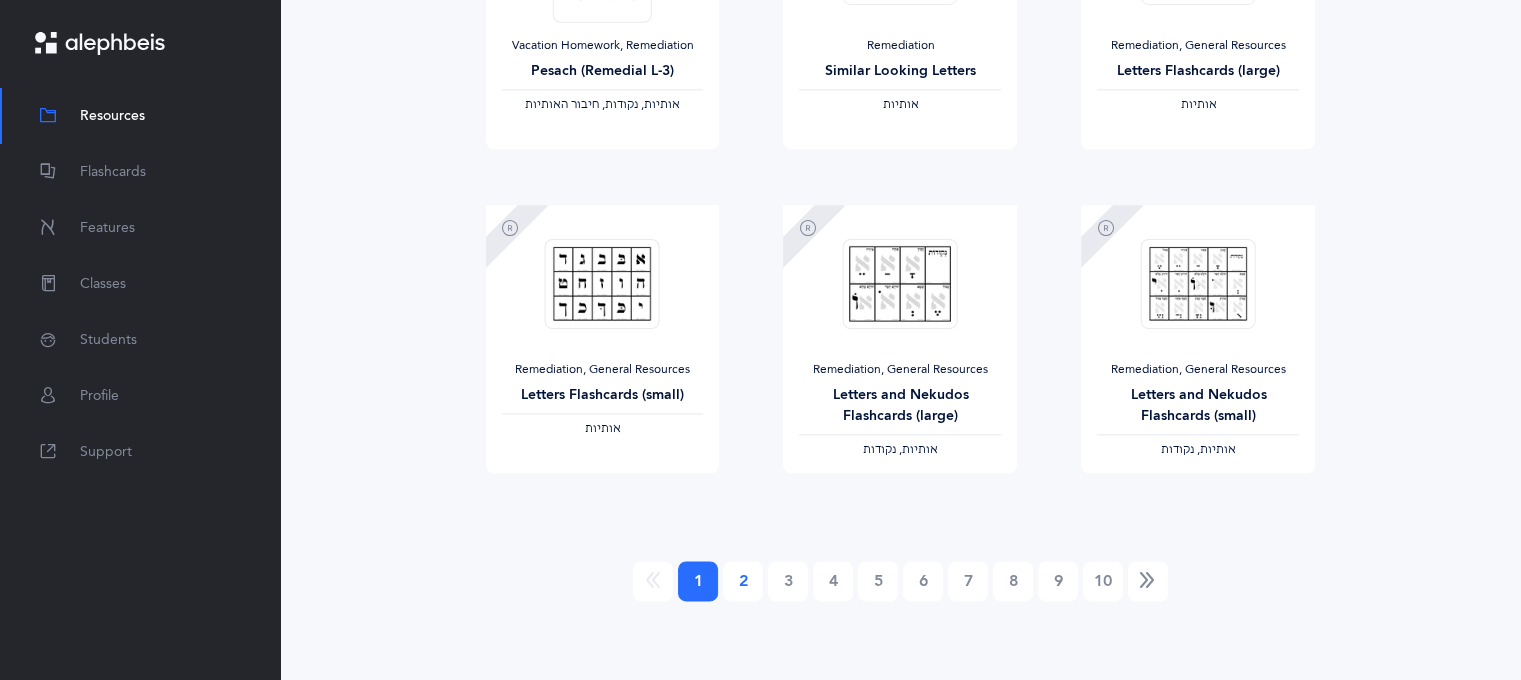 click on "2" at bounding box center [743, 581] 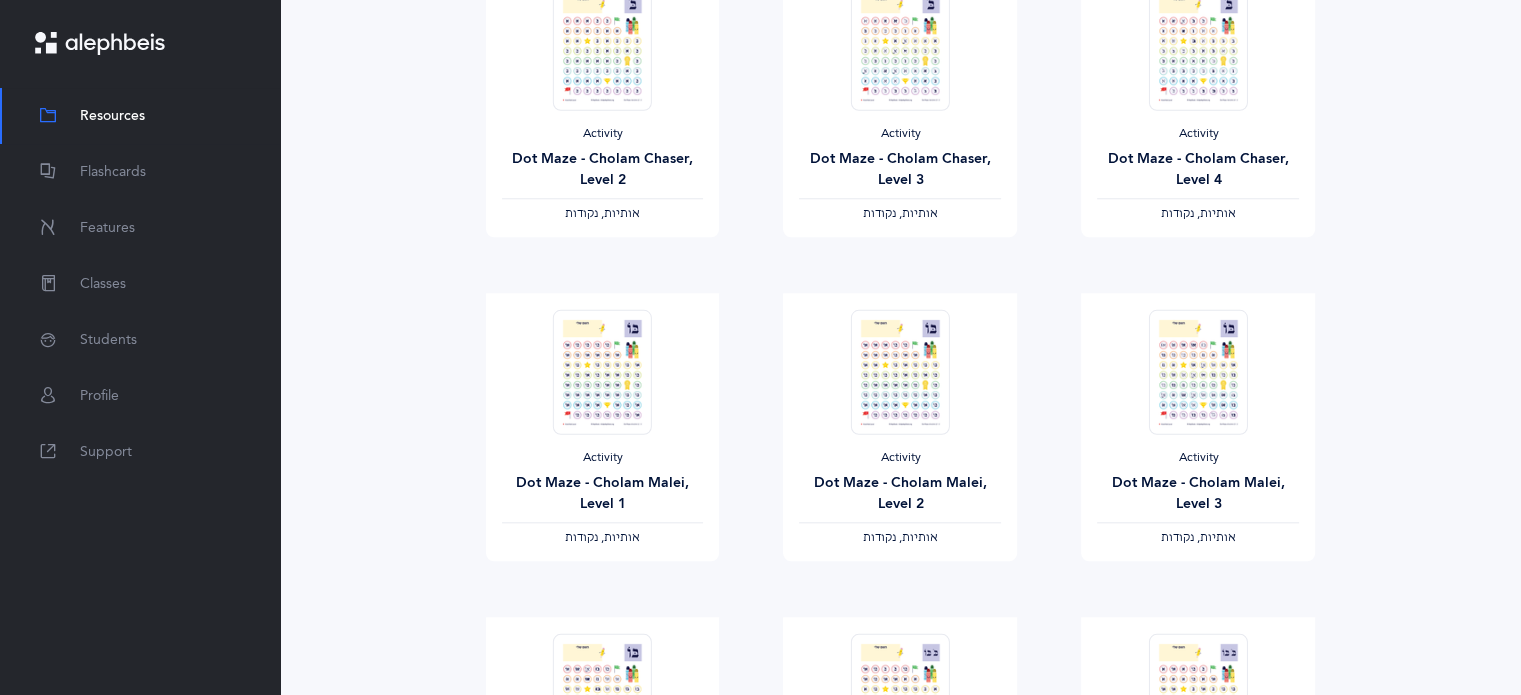 scroll, scrollTop: 2334, scrollLeft: 0, axis: vertical 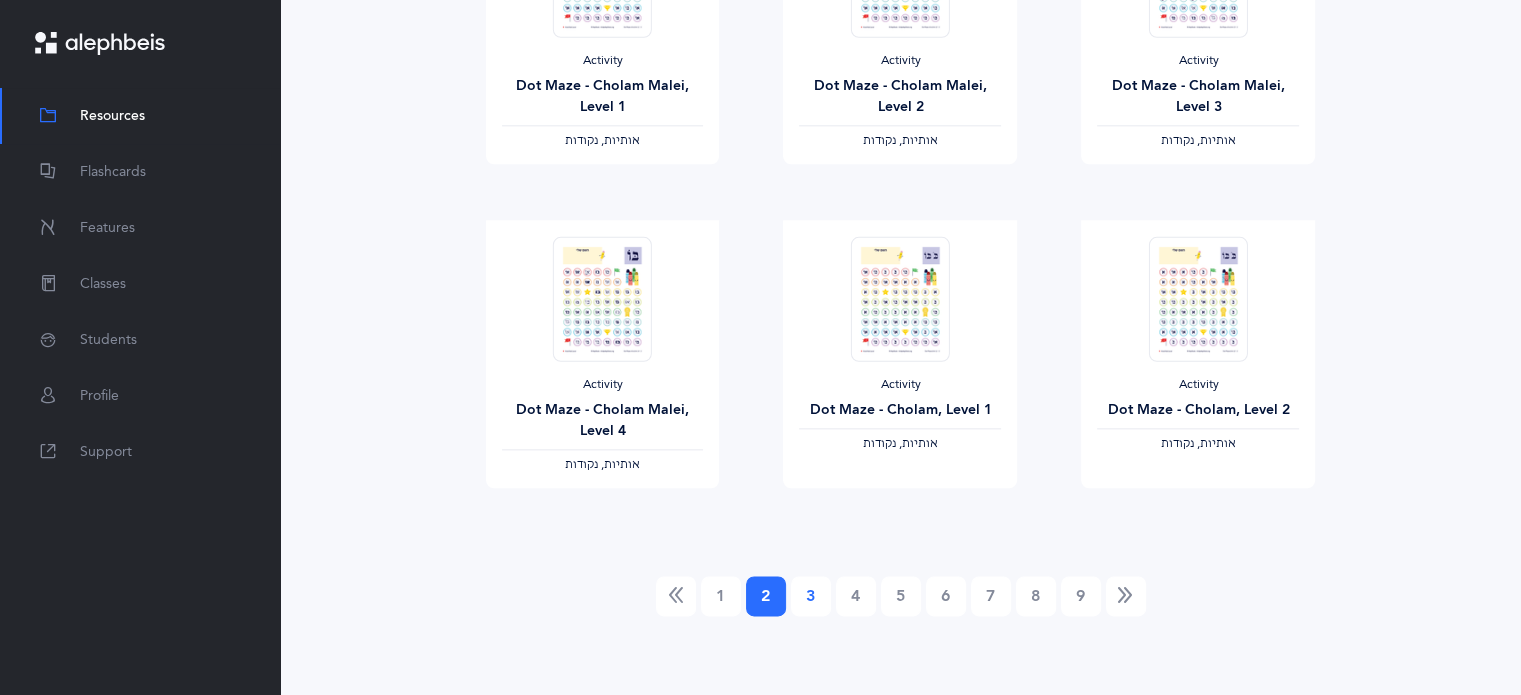 click on "3" at bounding box center (811, 596) 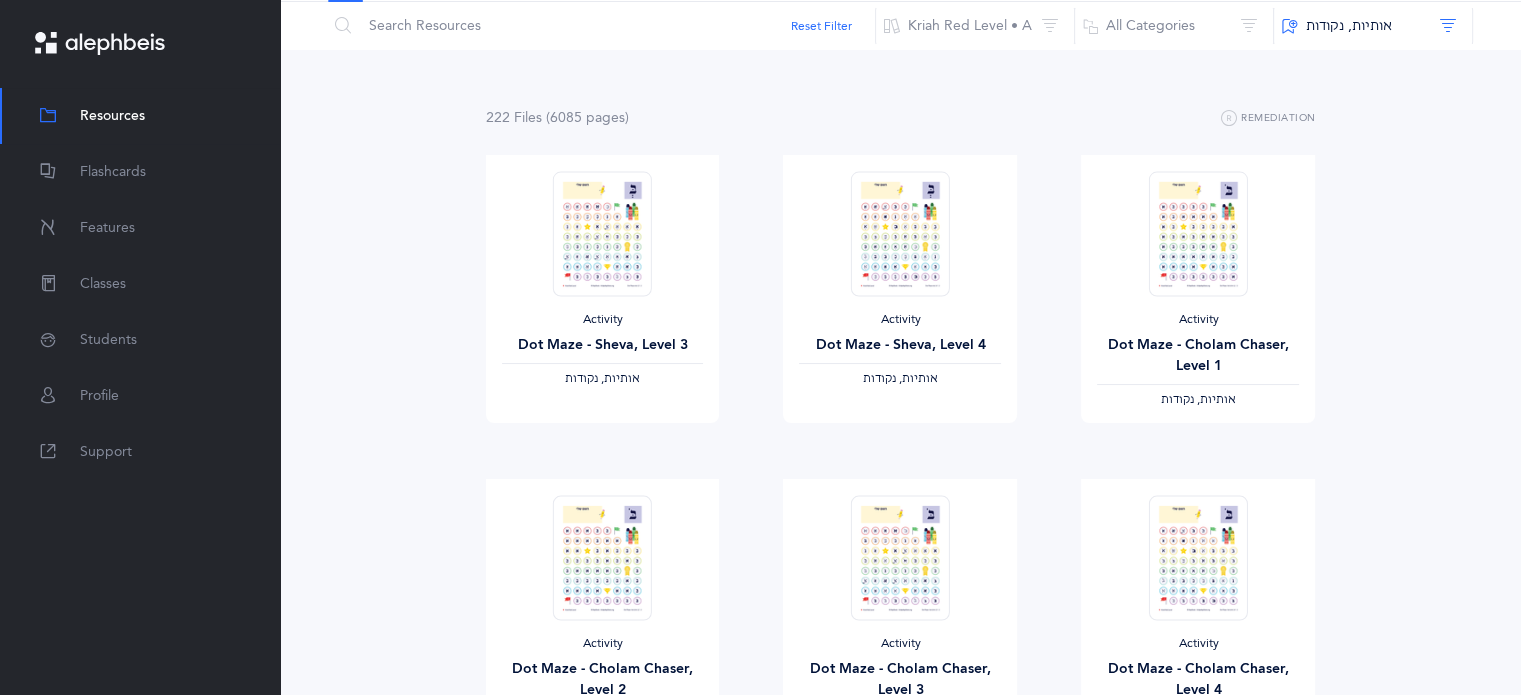 scroll, scrollTop: 0, scrollLeft: 0, axis: both 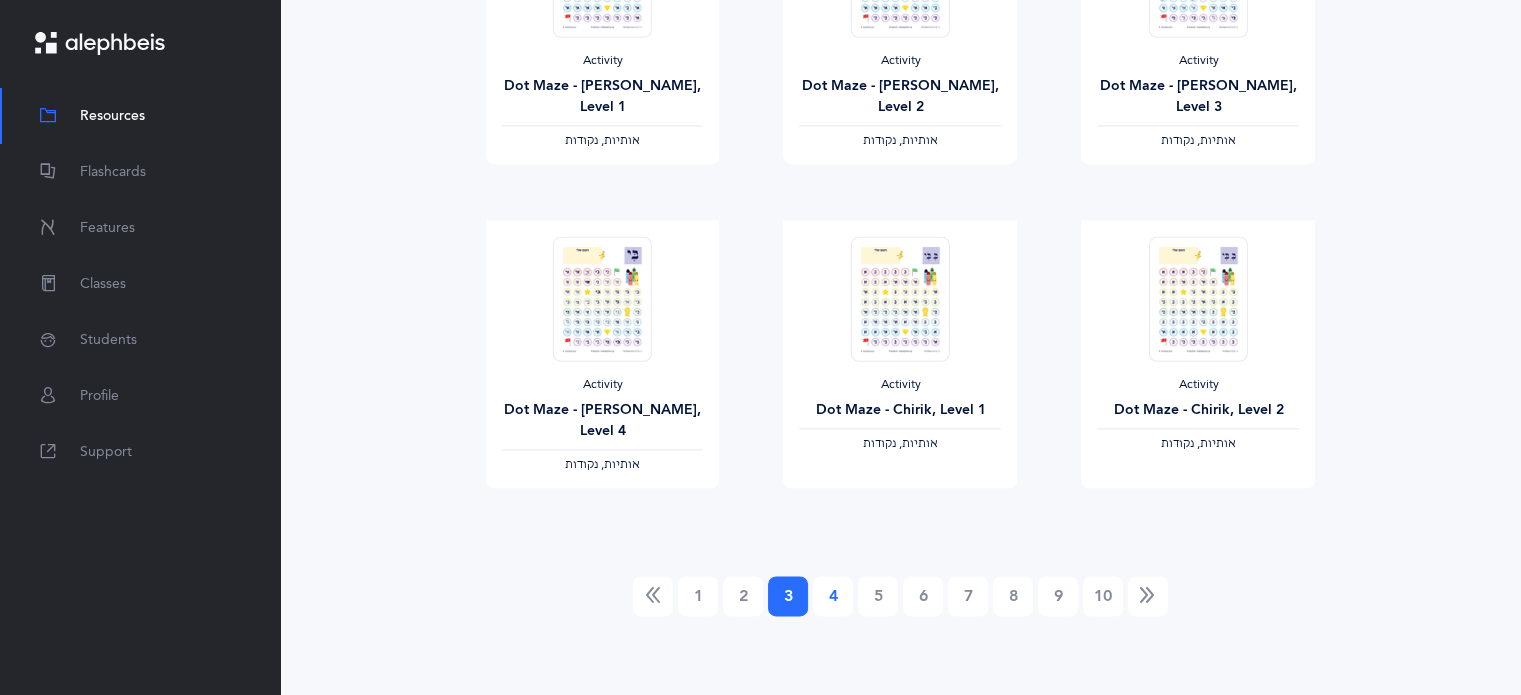 click on "4" at bounding box center (833, 596) 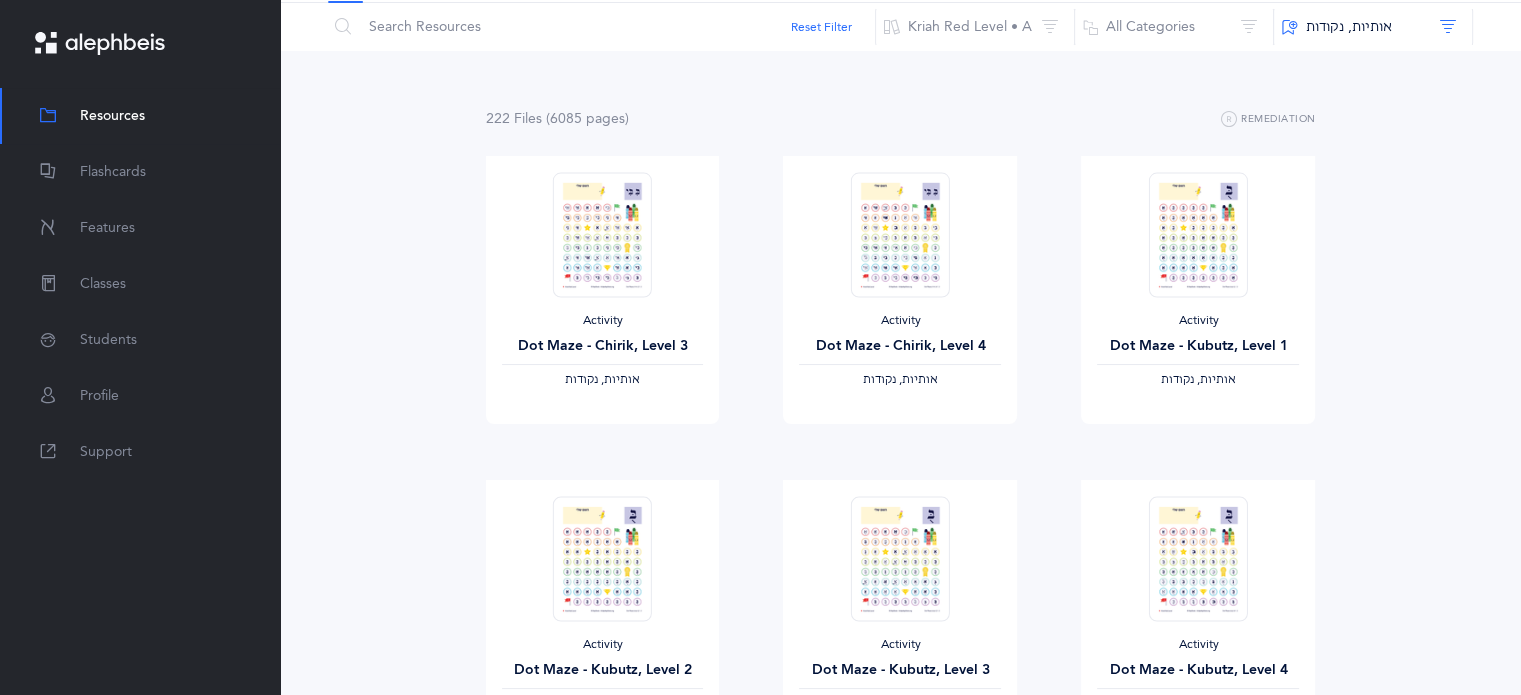scroll, scrollTop: 0, scrollLeft: 0, axis: both 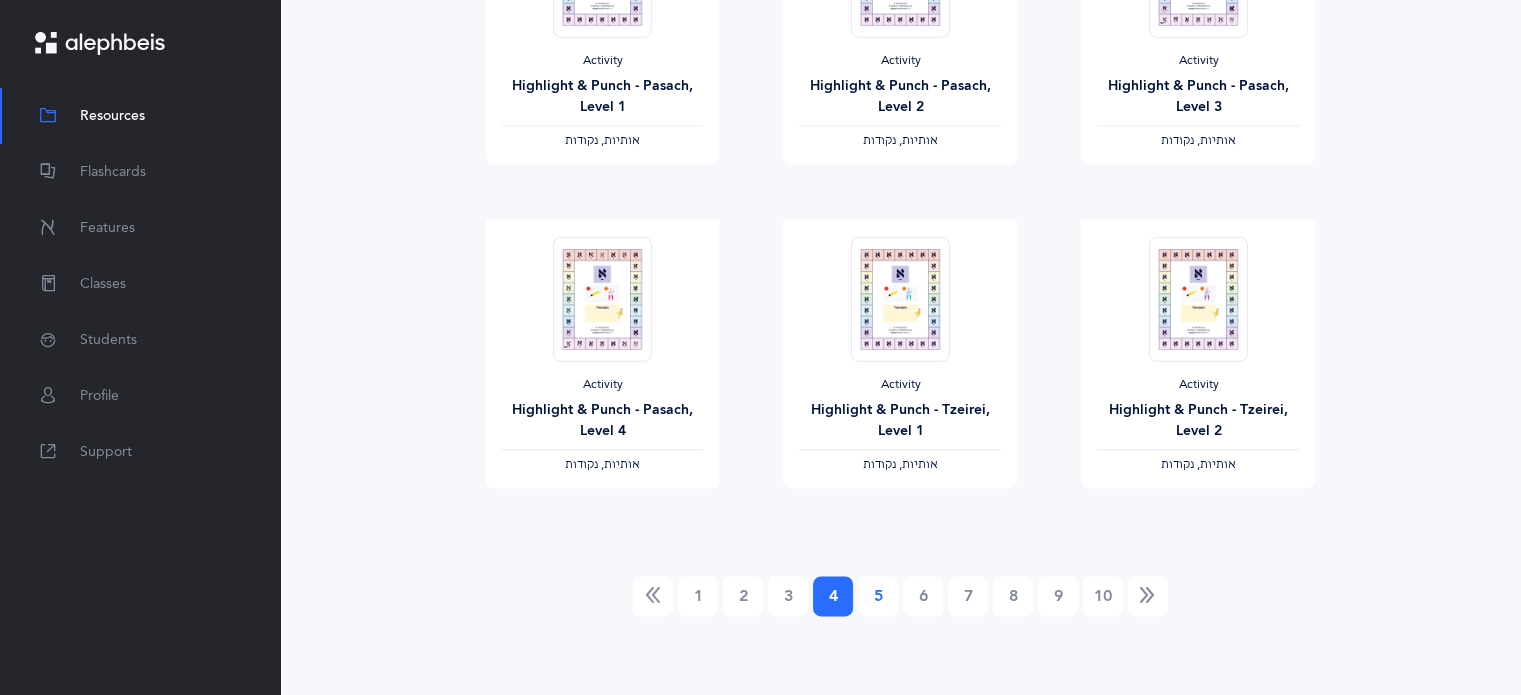 click on "5" at bounding box center (878, 596) 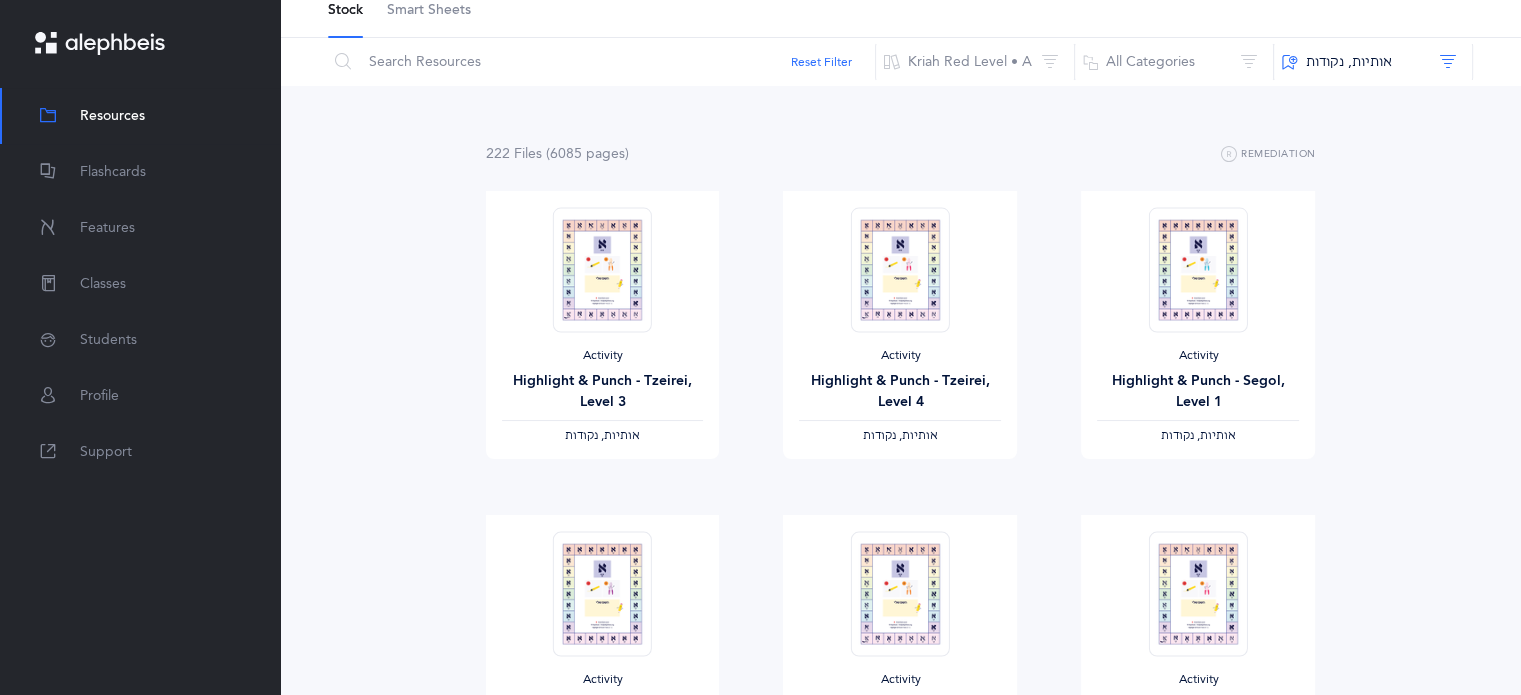 scroll, scrollTop: 0, scrollLeft: 0, axis: both 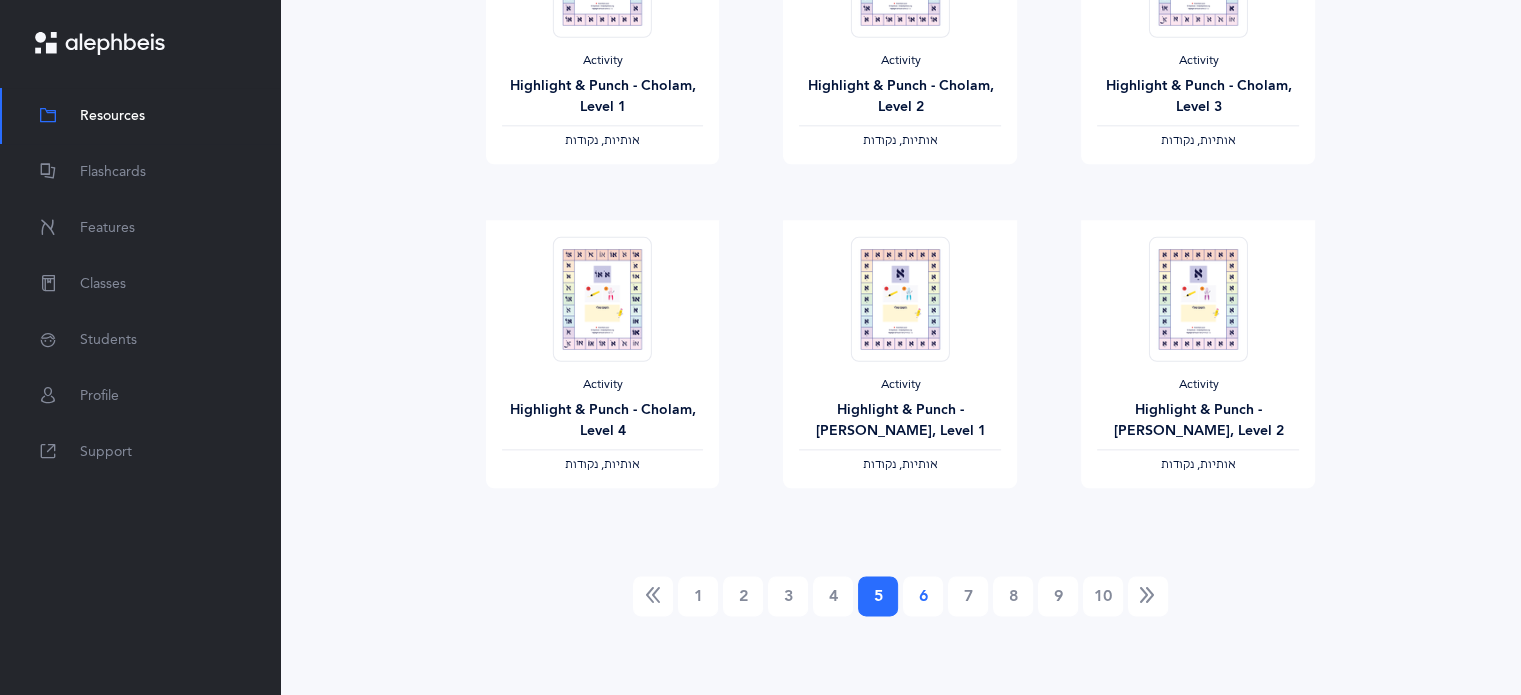 click on "6" at bounding box center [923, 596] 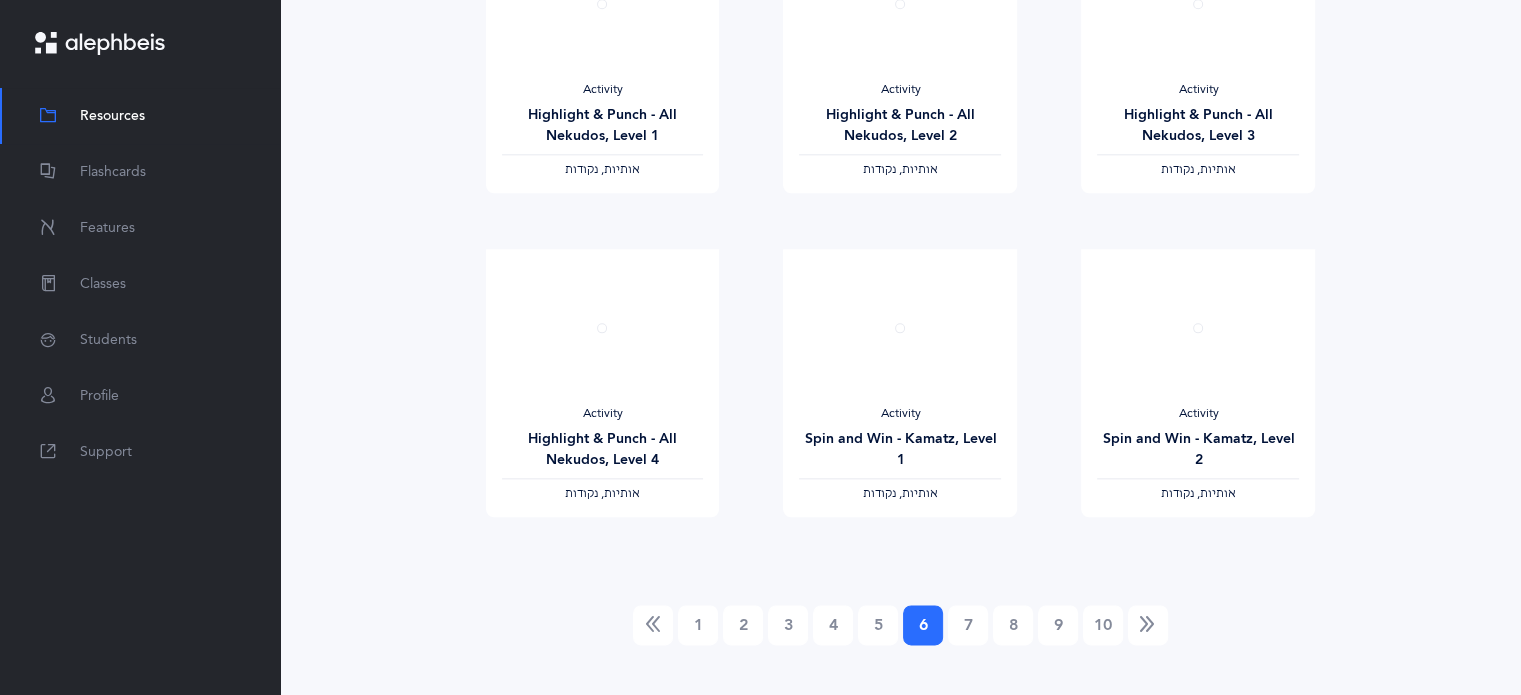 scroll, scrollTop: 2334, scrollLeft: 0, axis: vertical 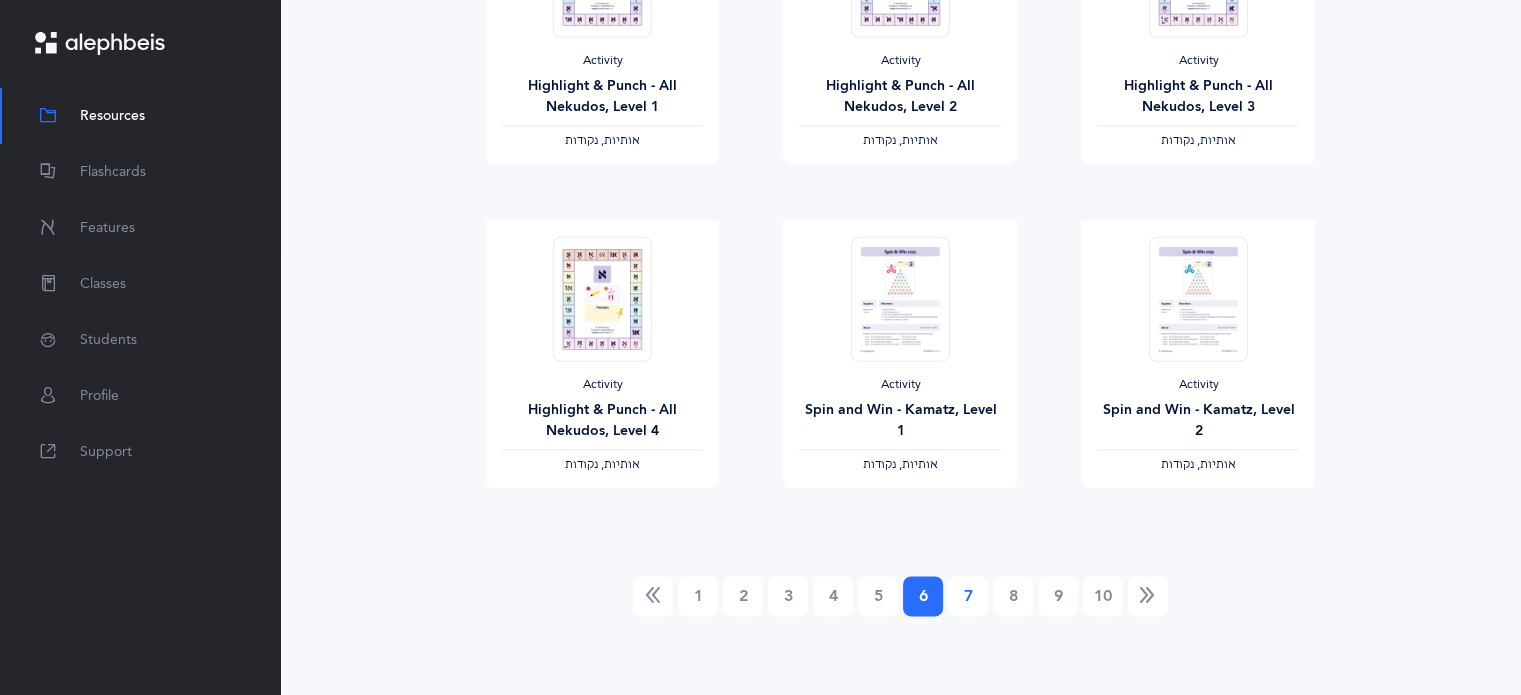 click on "7" at bounding box center (968, 596) 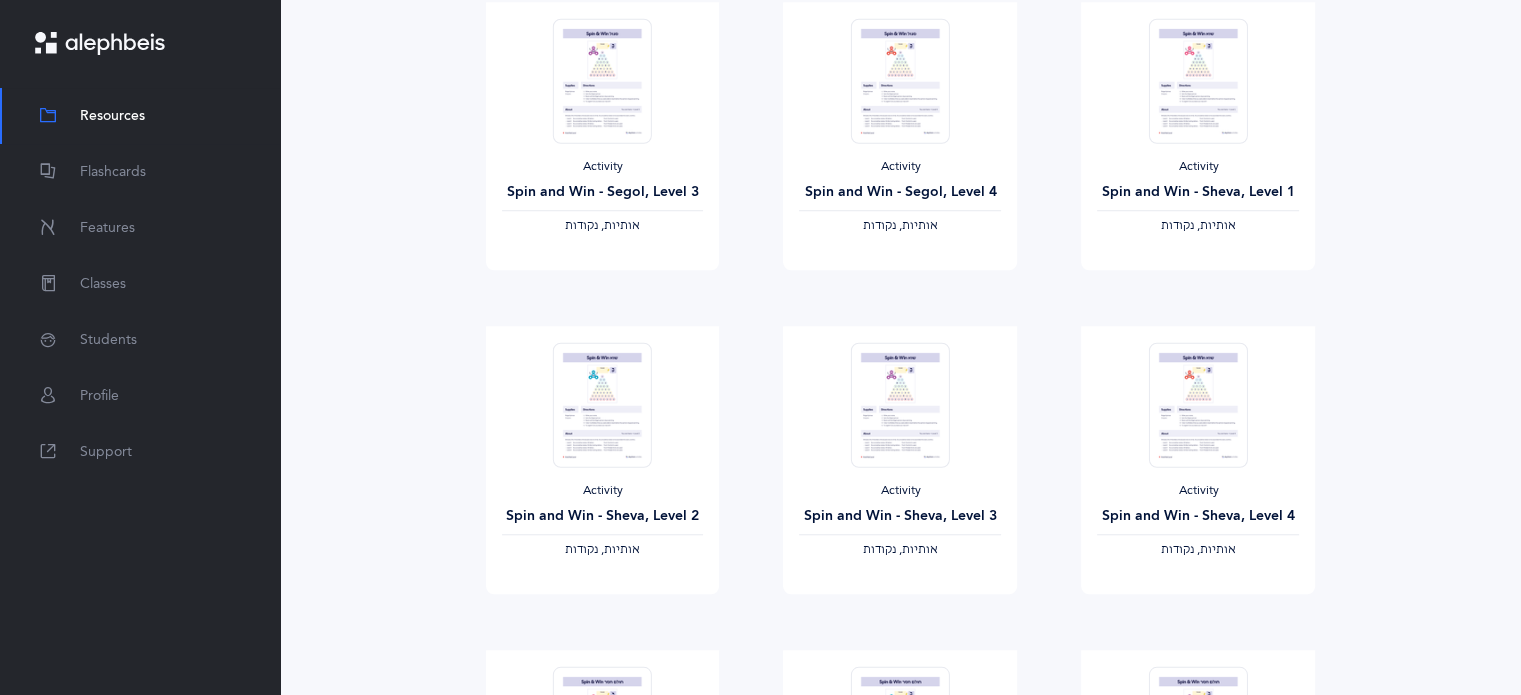 scroll, scrollTop: 2334, scrollLeft: 0, axis: vertical 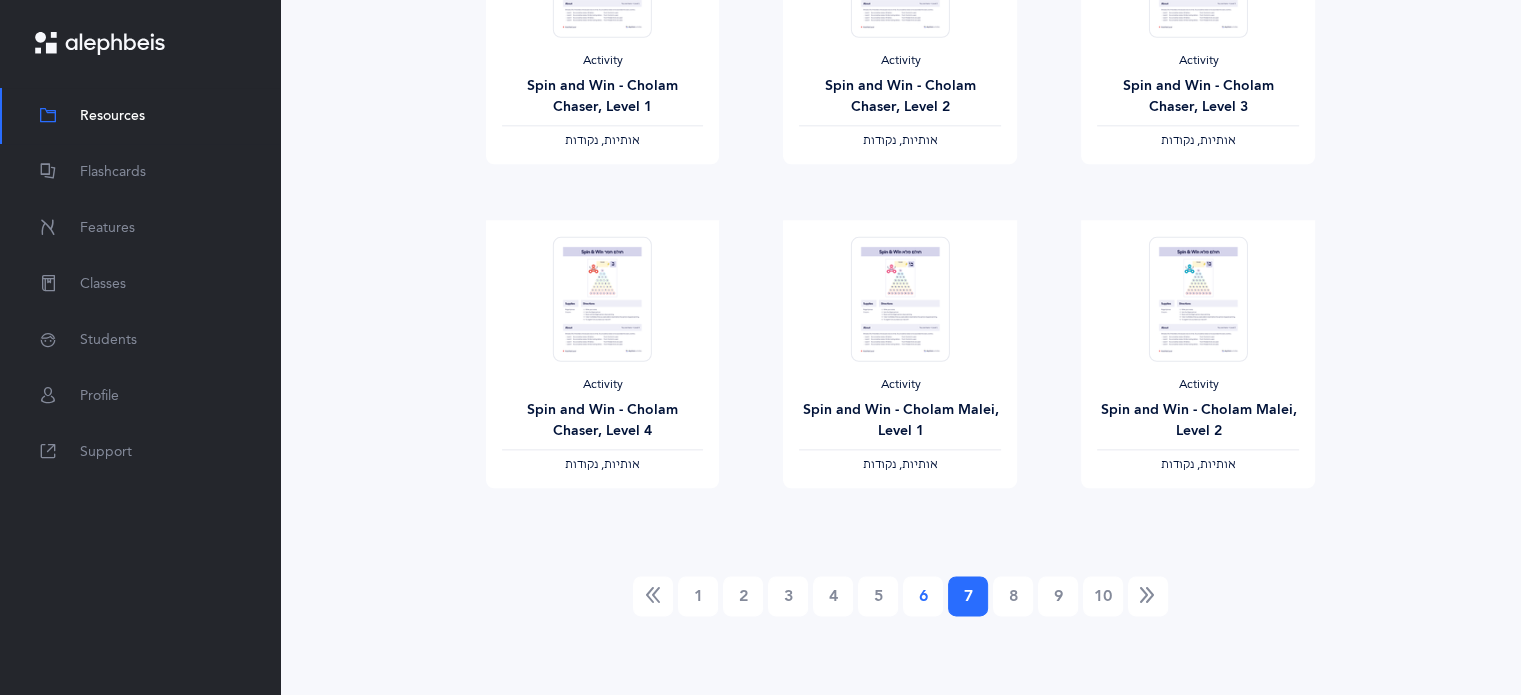 click on "6" at bounding box center (923, 596) 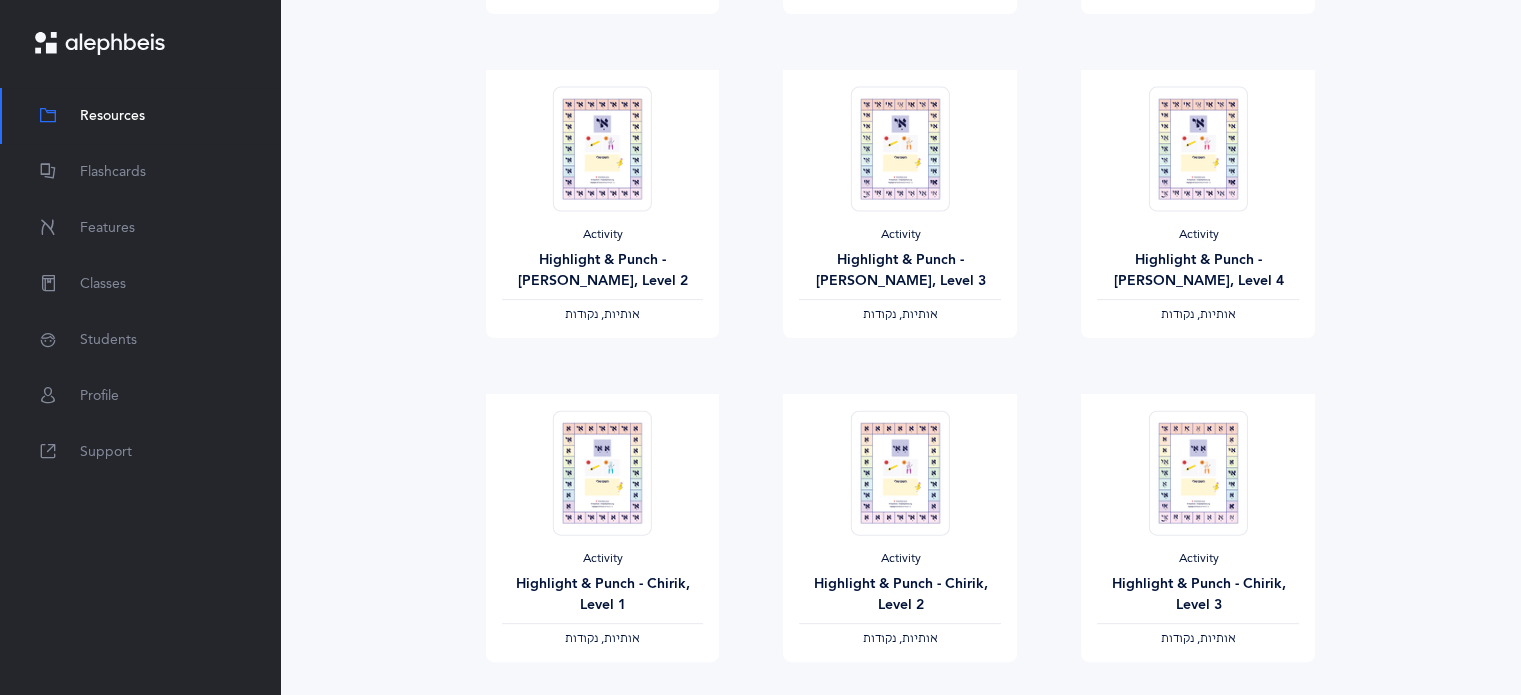 scroll, scrollTop: 0, scrollLeft: 0, axis: both 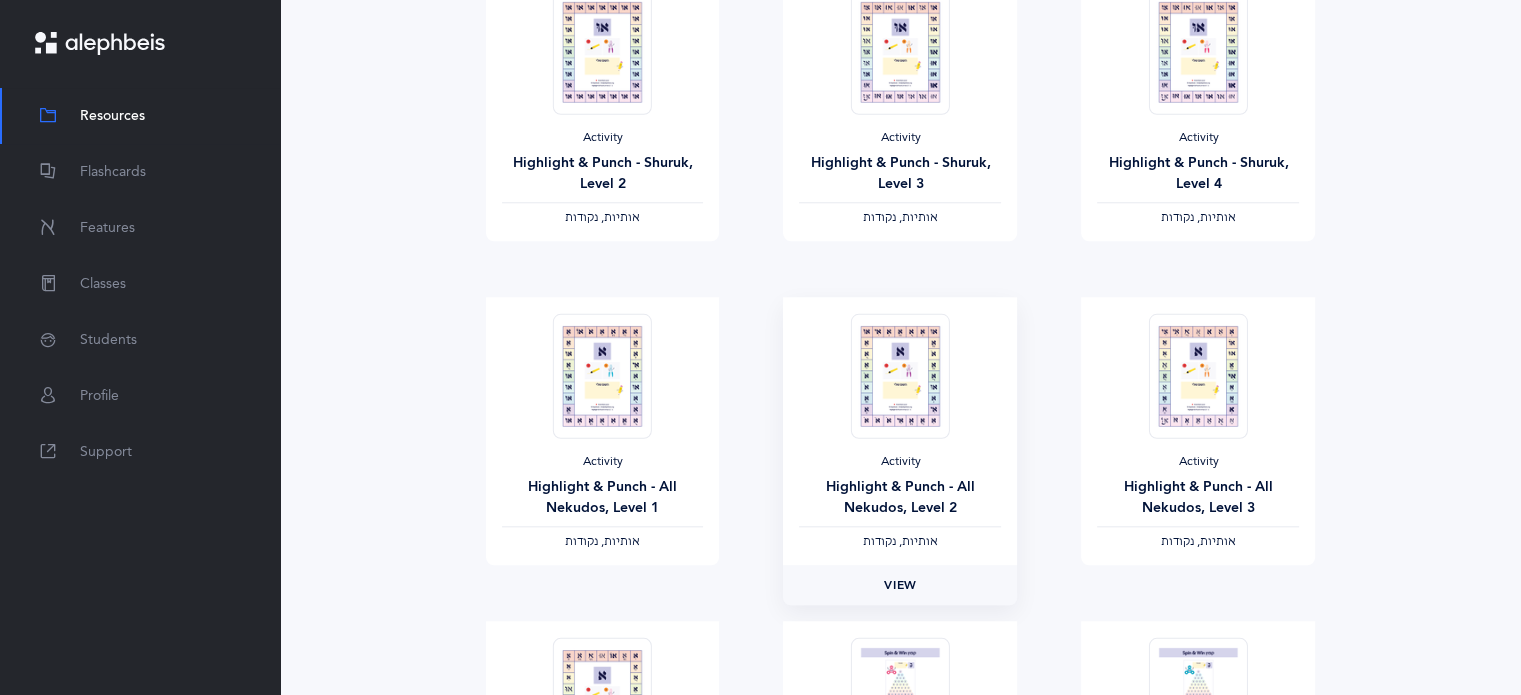 click on "View" at bounding box center (900, 585) 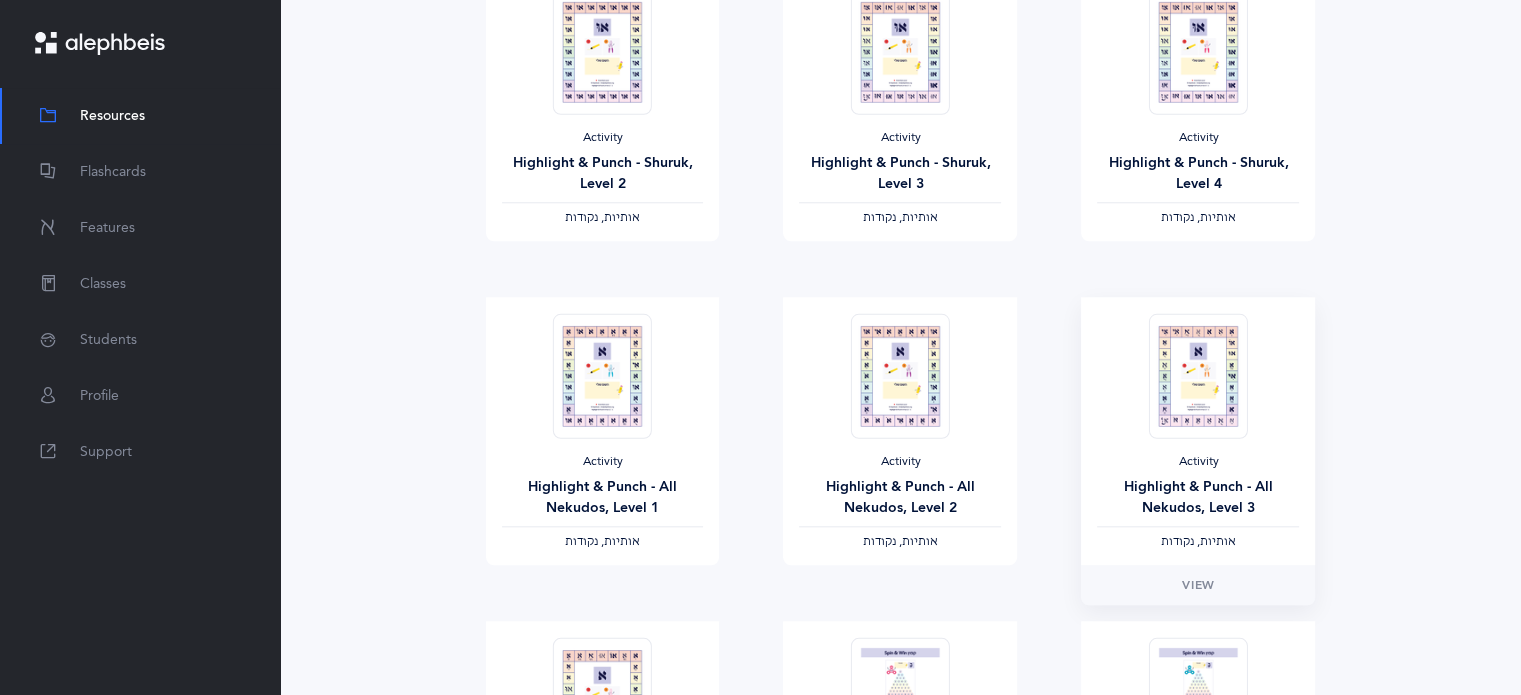 click on "Activity
Highlight & Punch - All Nekudos, Level 3
‫אותיות, נקודות‬" at bounding box center [1198, 431] 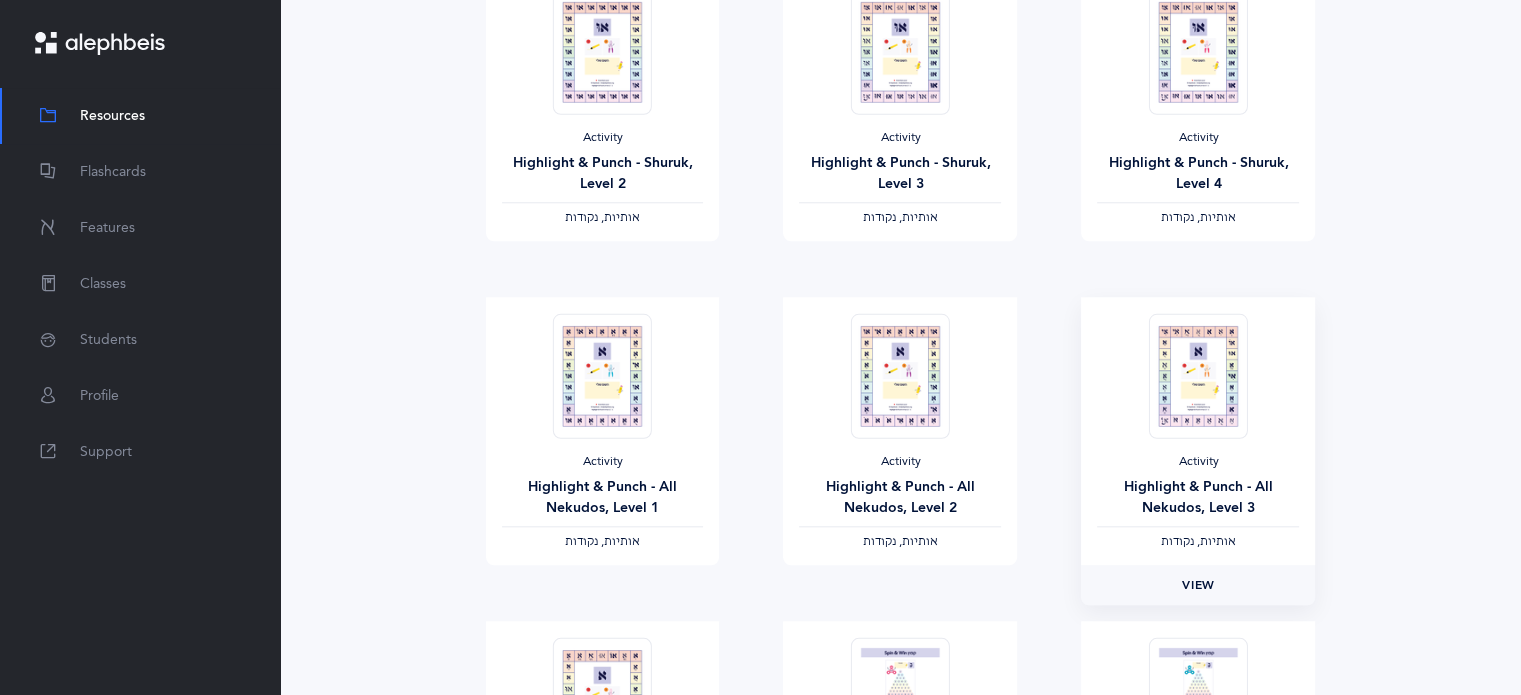 click on "View" at bounding box center [1198, 585] 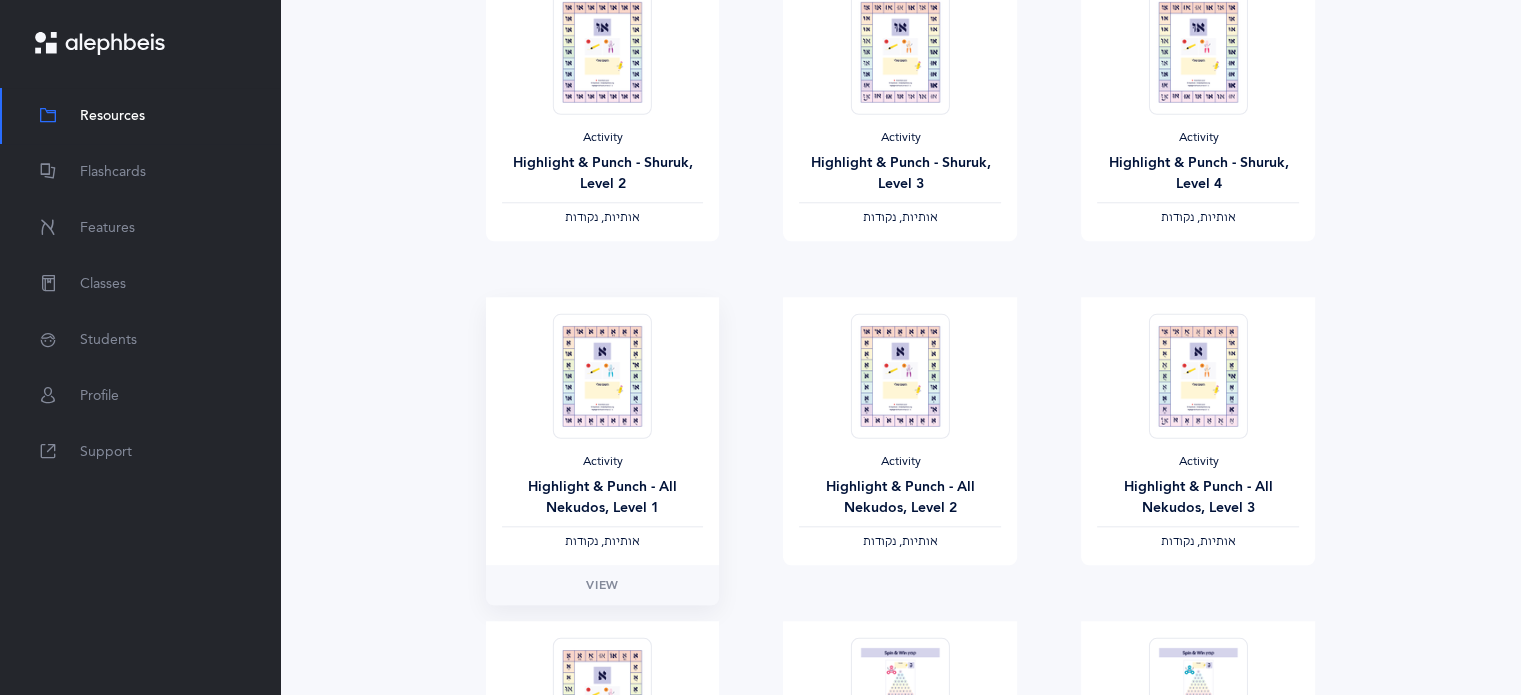 click on "Activity
Highlight & Punch - All Nekudos, Level 1
‫אותיות, נקודות‬" at bounding box center (603, 502) 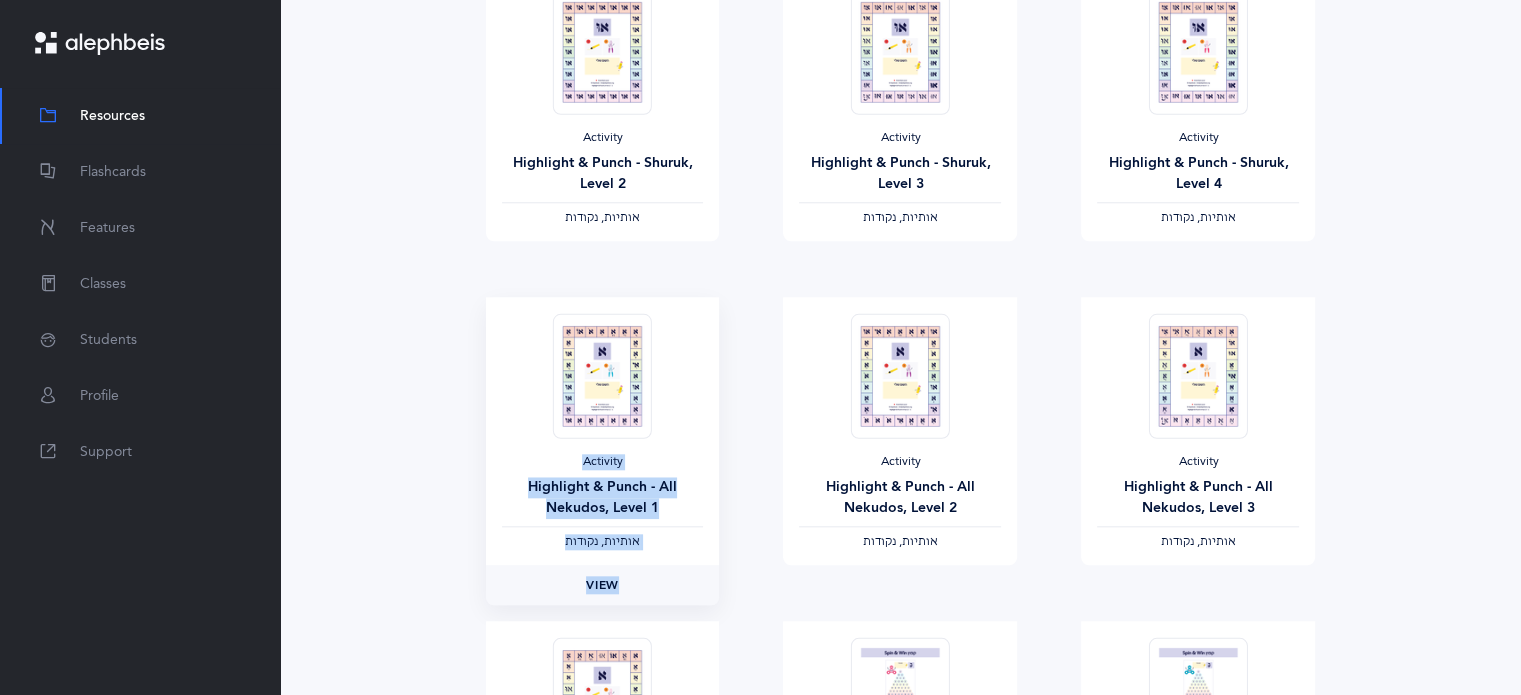 drag, startPoint x: 590, startPoint y: 454, endPoint x: 609, endPoint y: 592, distance: 139.30183 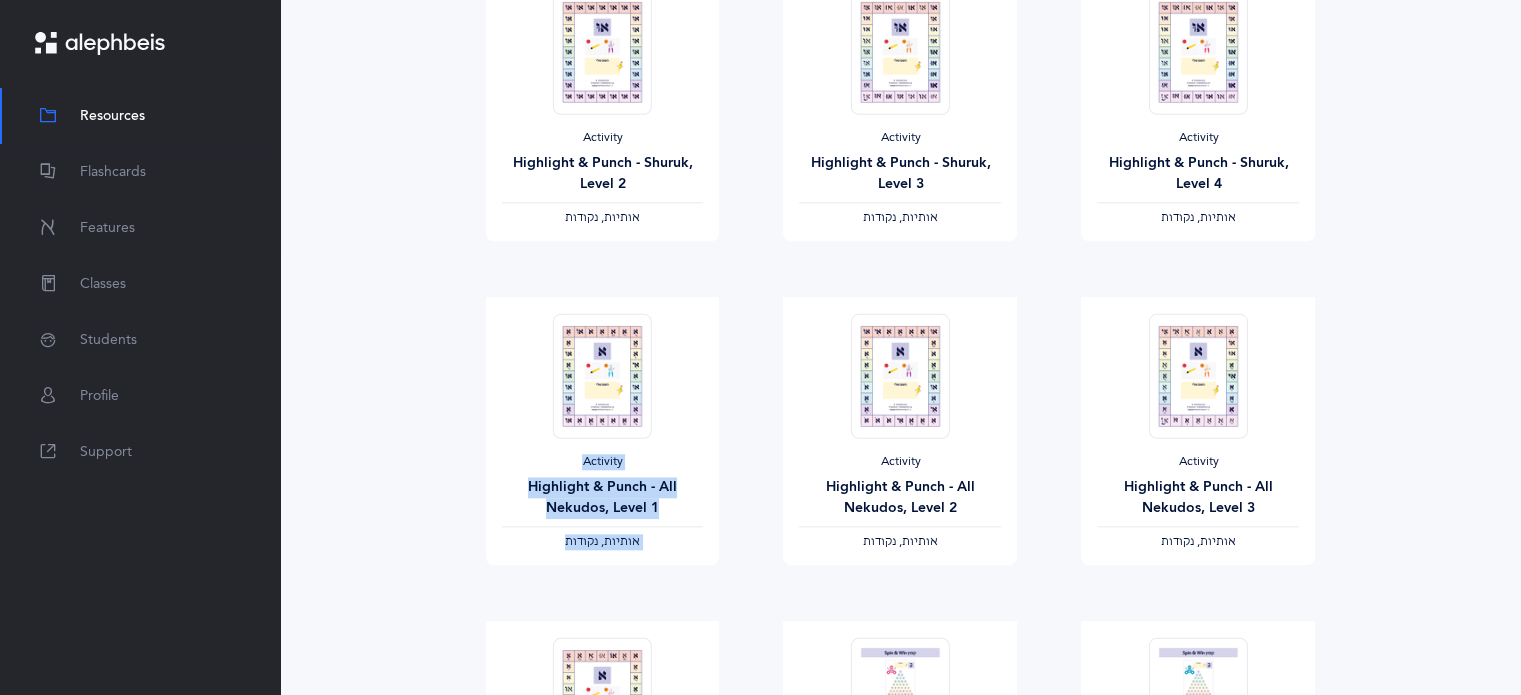 scroll, scrollTop: 2334, scrollLeft: 0, axis: vertical 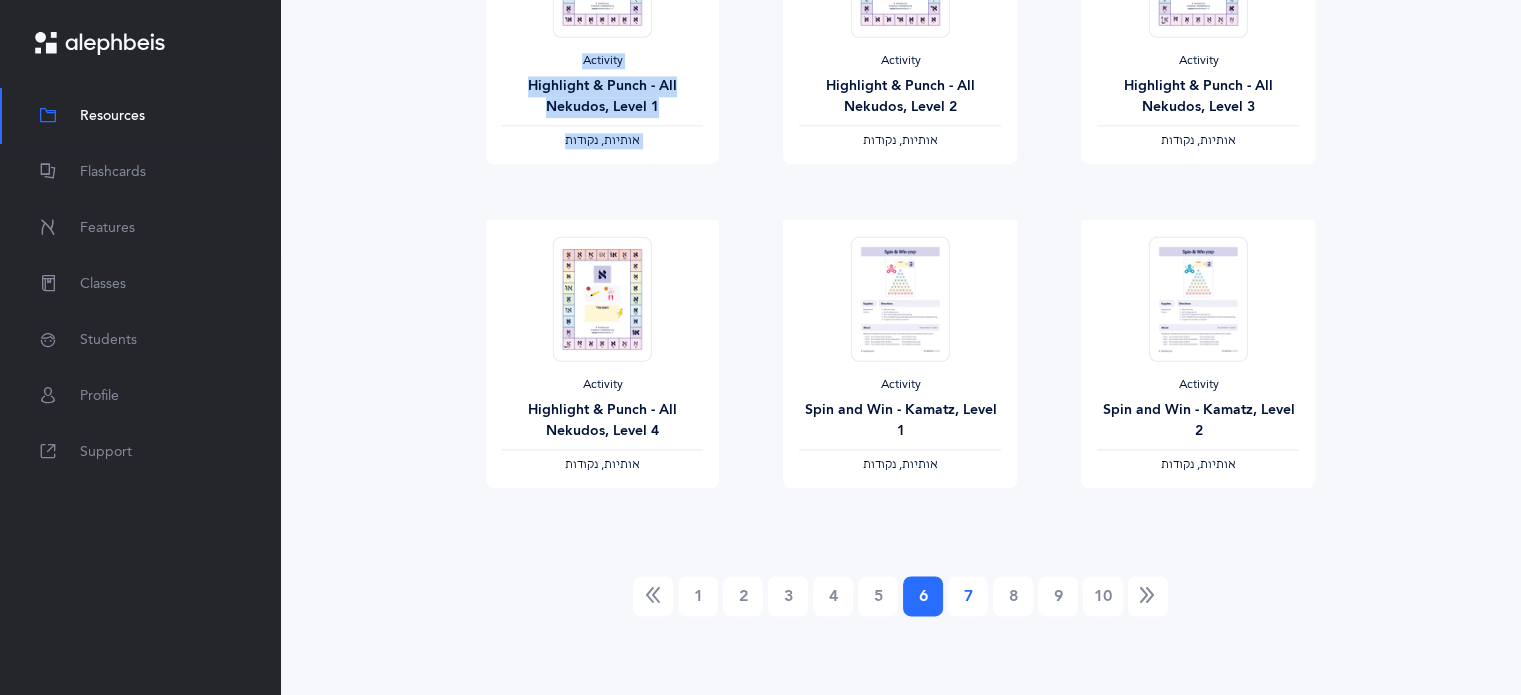 click on "7" at bounding box center (968, 596) 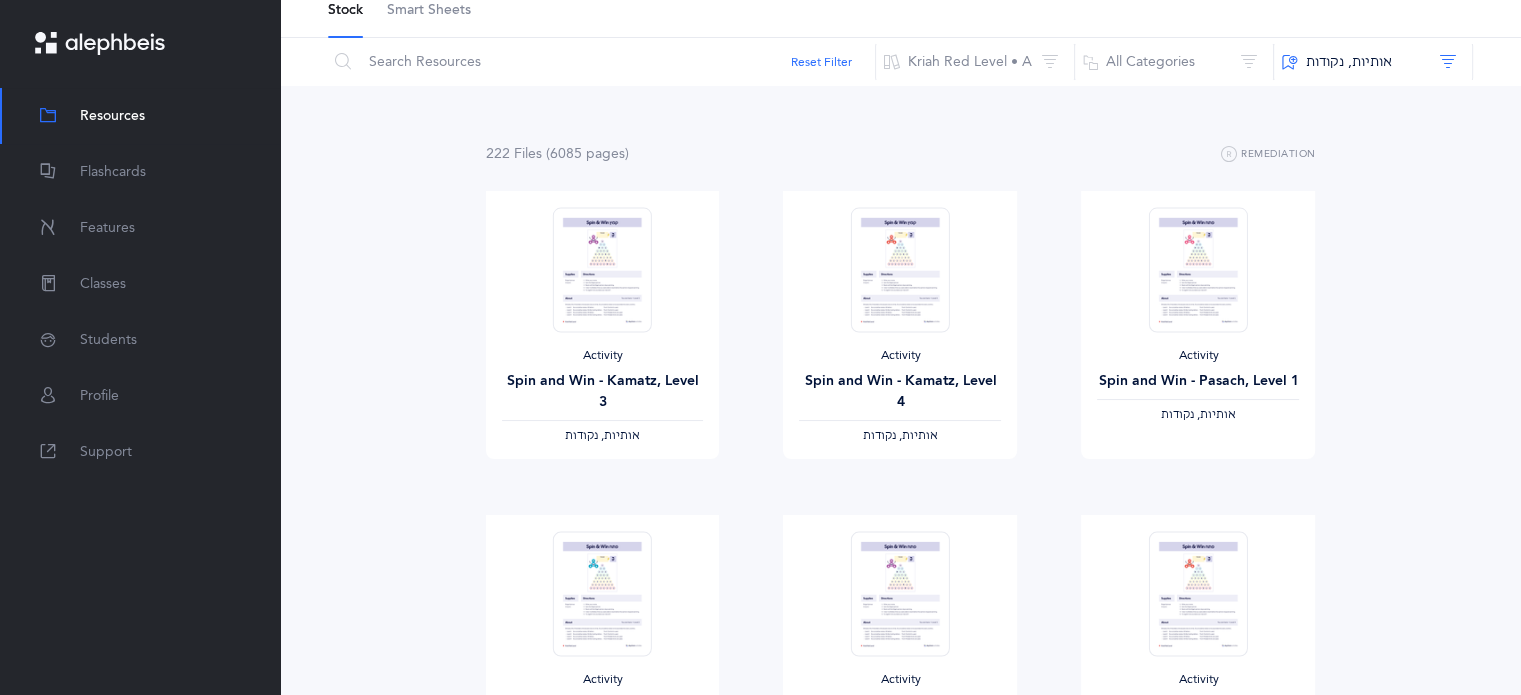 scroll, scrollTop: 0, scrollLeft: 0, axis: both 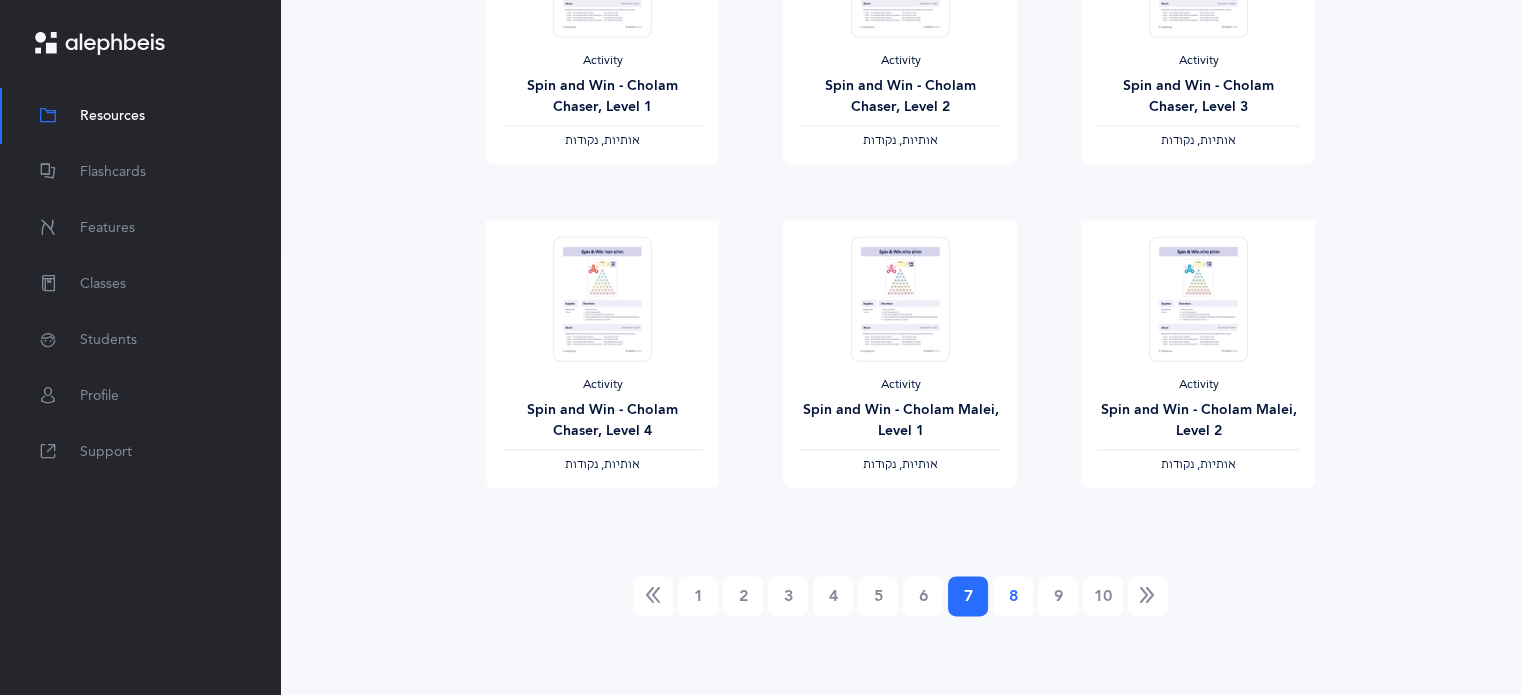 click on "8" at bounding box center [1013, 596] 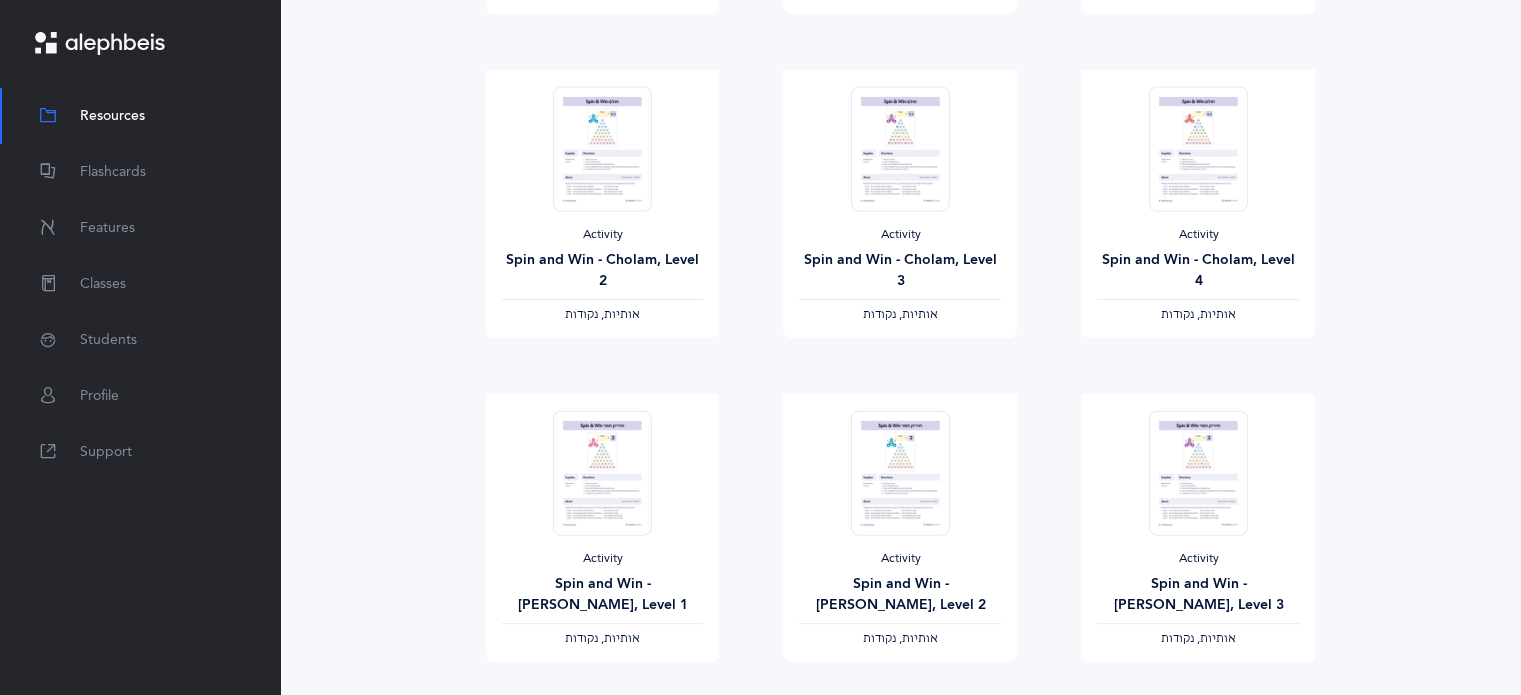 scroll, scrollTop: 0, scrollLeft: 0, axis: both 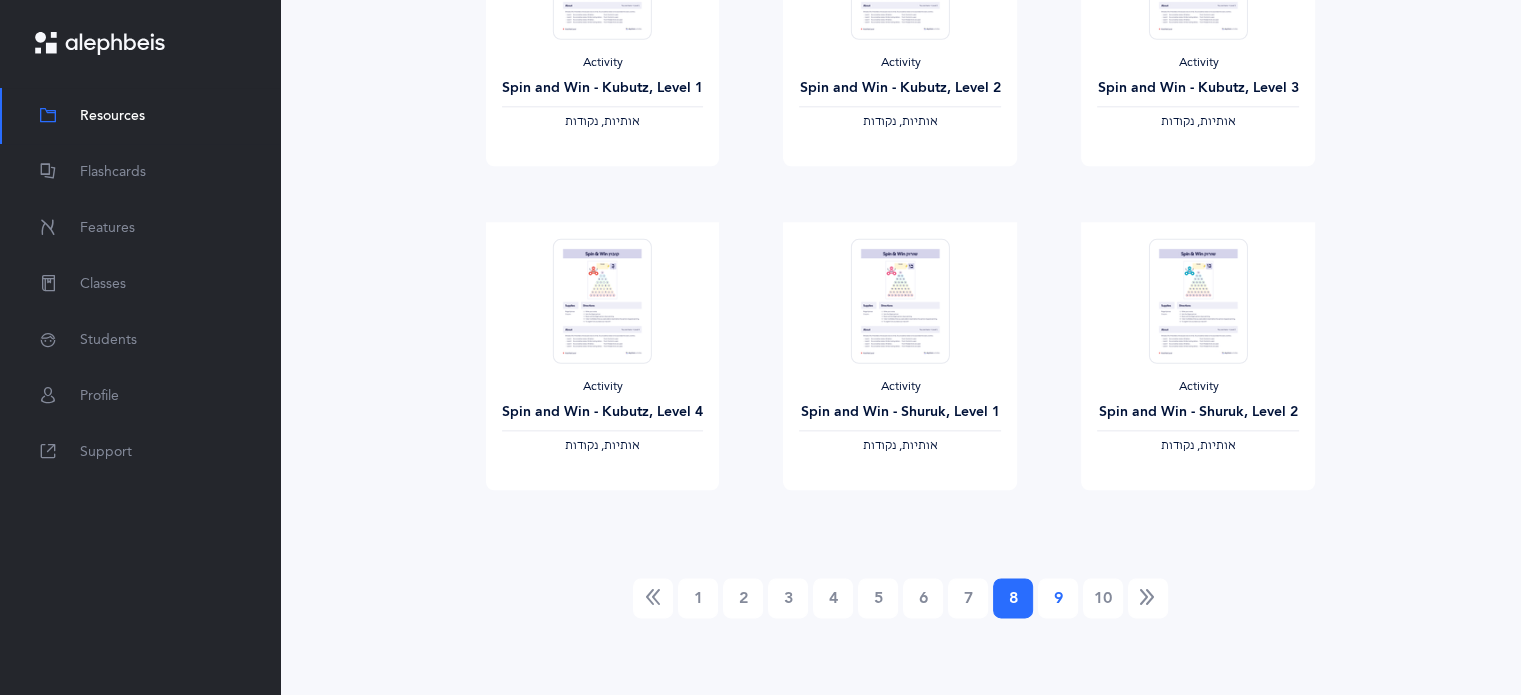 click on "9" at bounding box center [1058, 598] 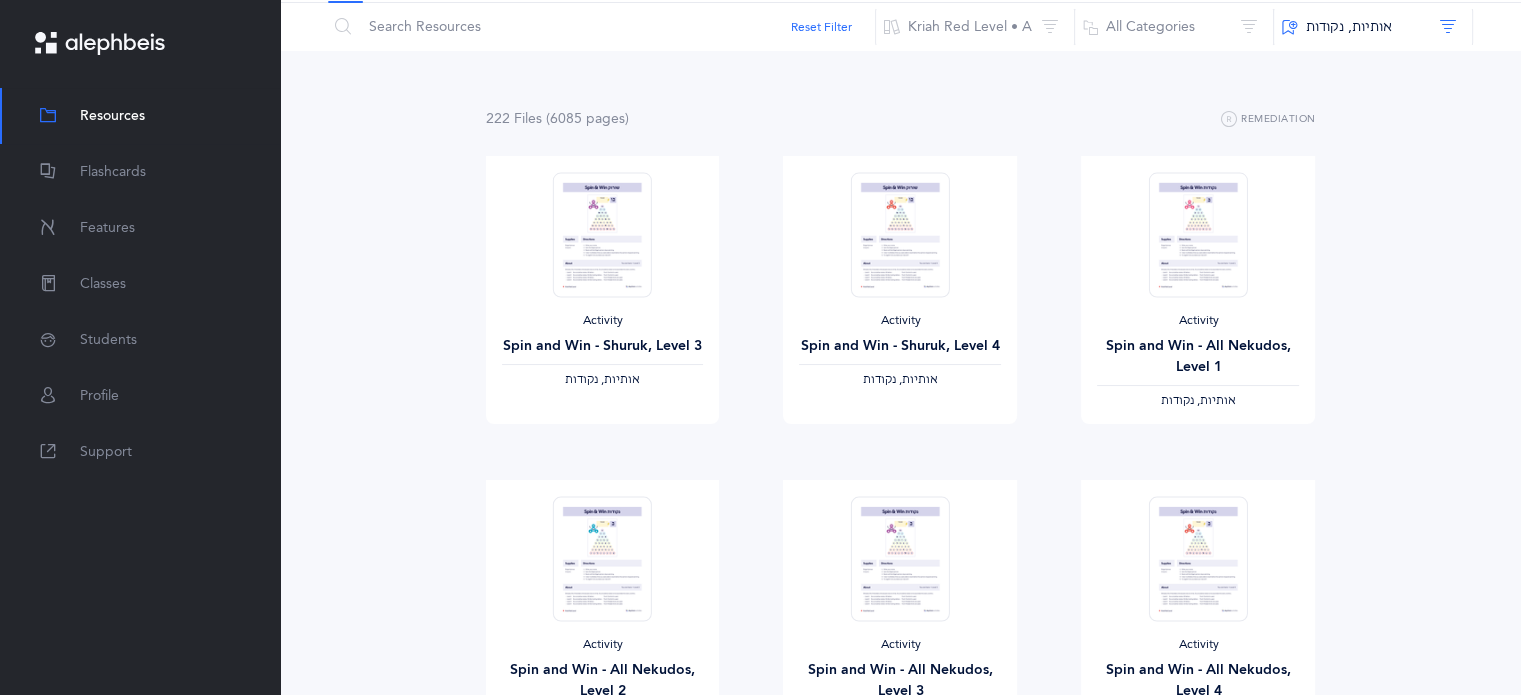 scroll, scrollTop: 0, scrollLeft: 0, axis: both 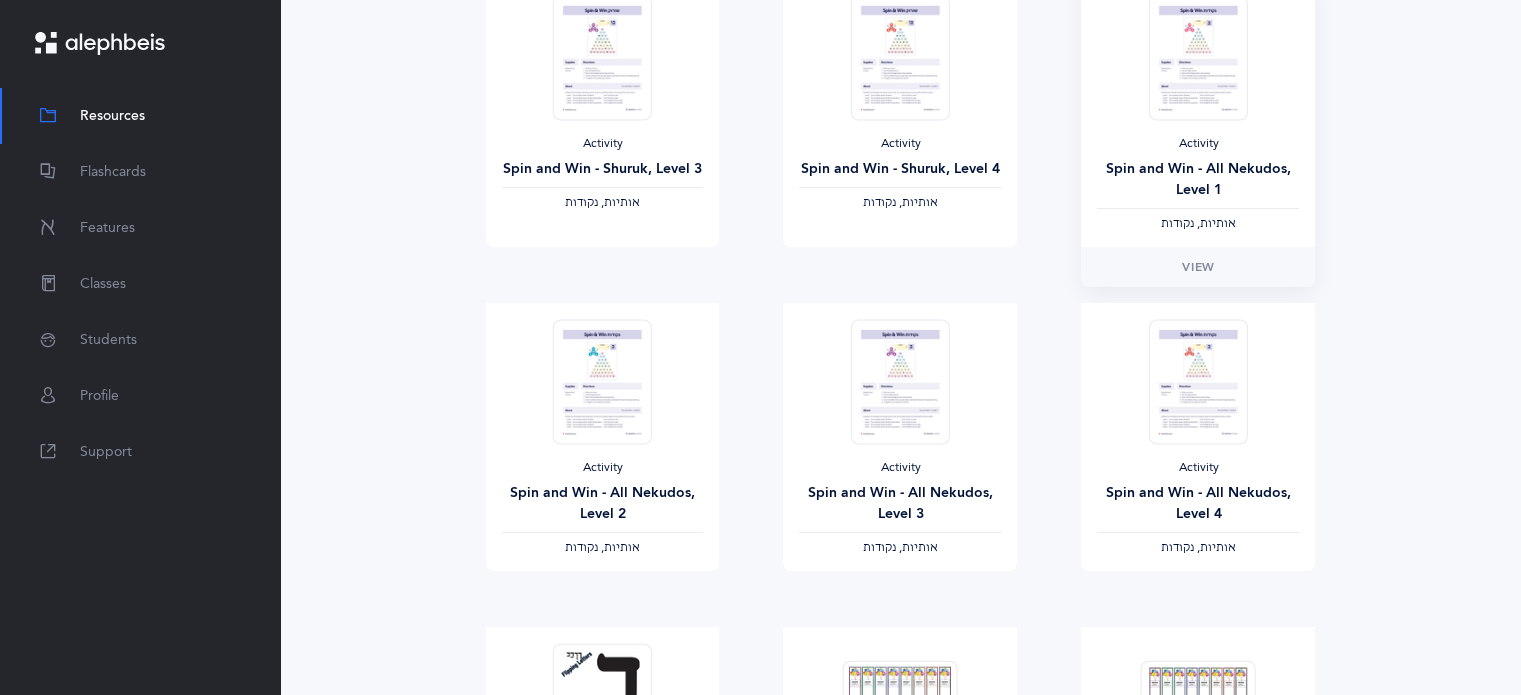 click on "Spin and Win - All Nekudos, Level 1" at bounding box center [1198, 180] 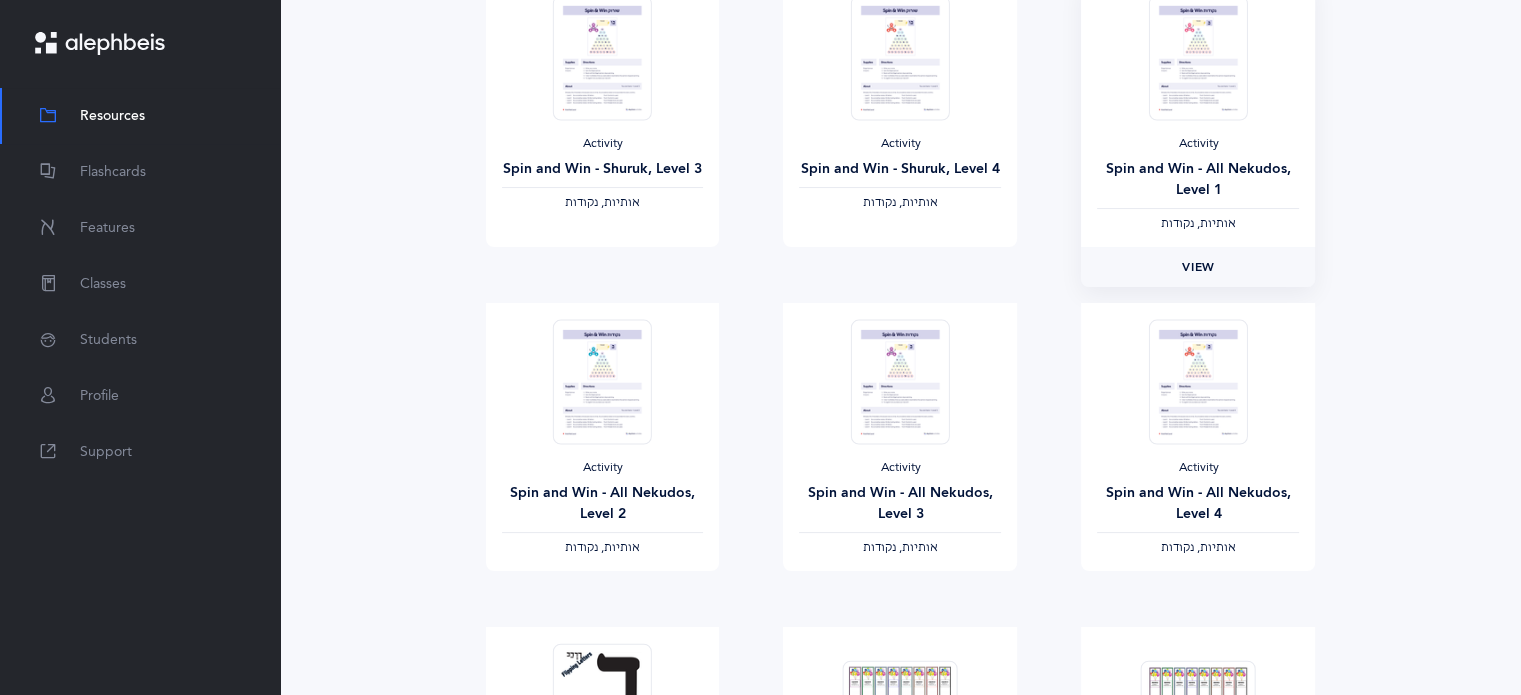 click on "View" at bounding box center [1198, 267] 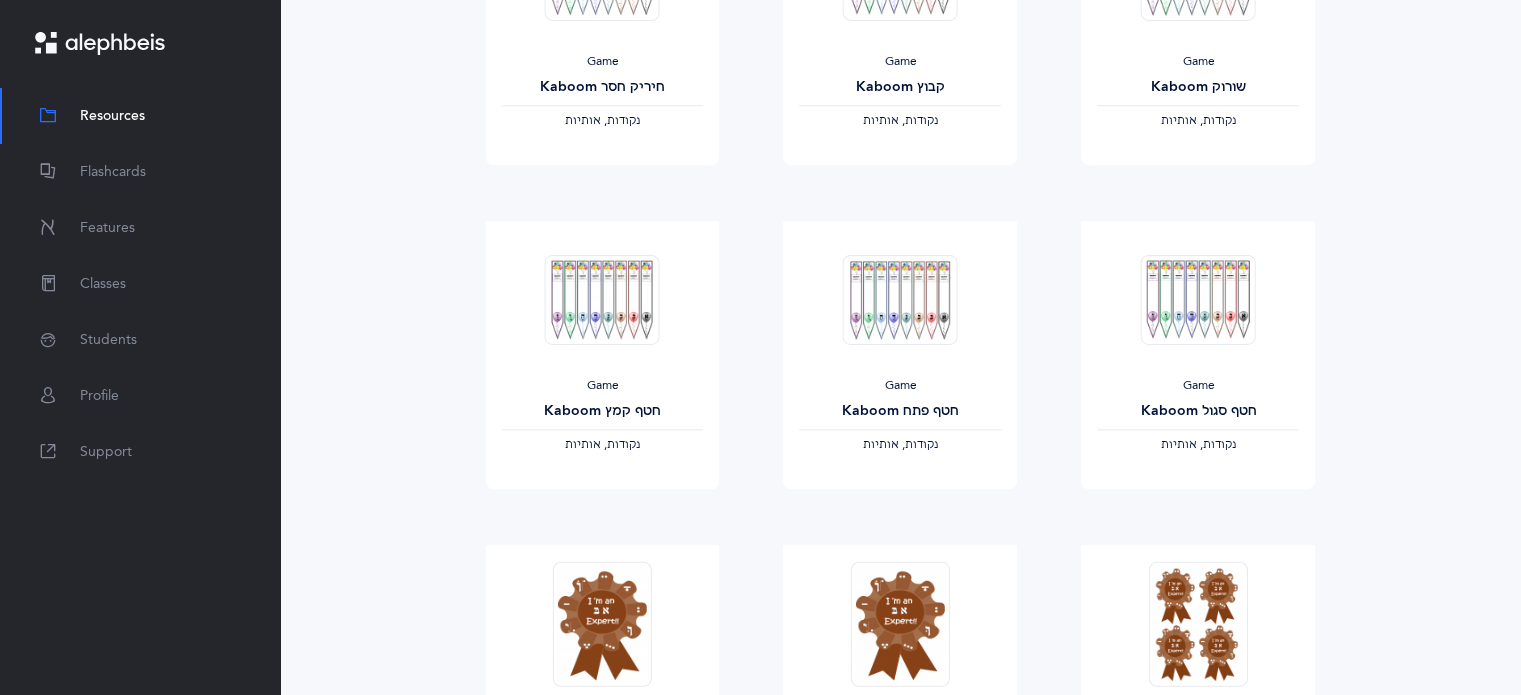 scroll, scrollTop: 2334, scrollLeft: 0, axis: vertical 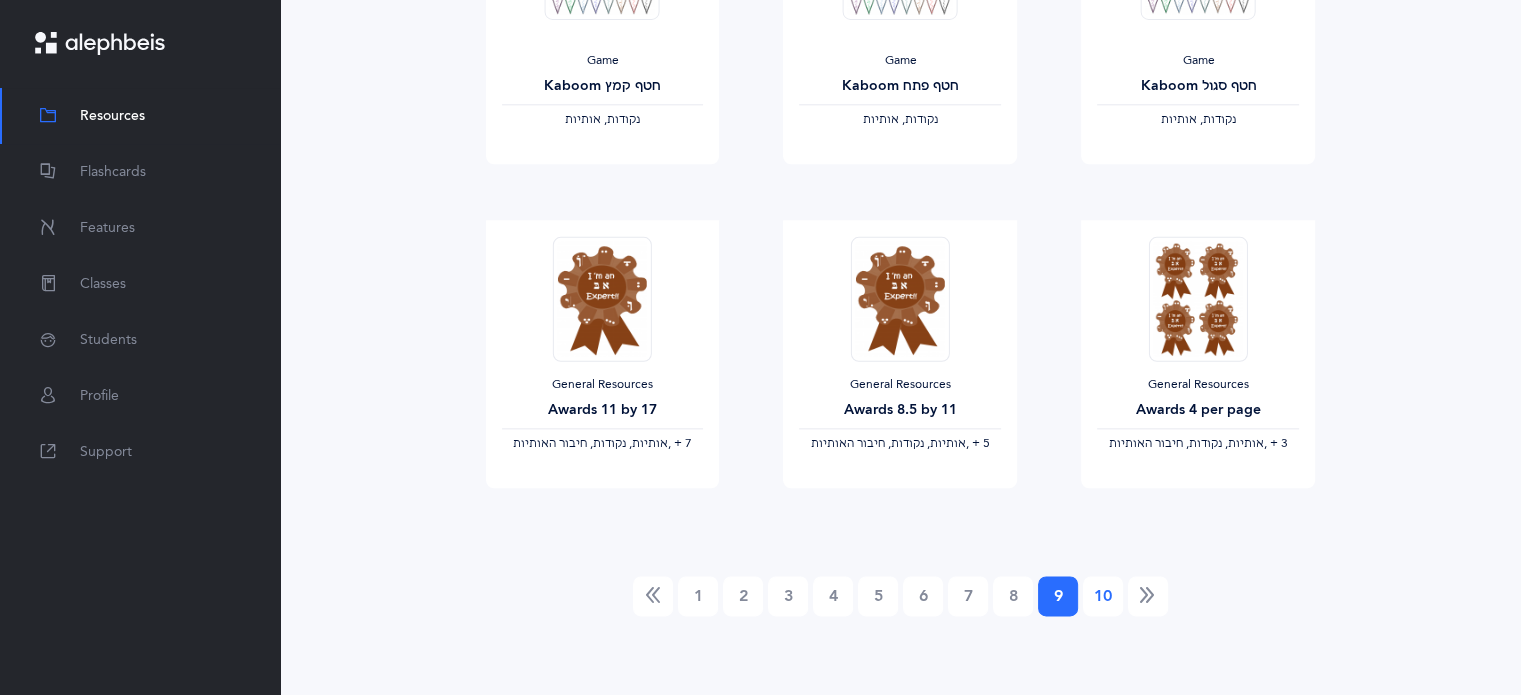 click on "10" at bounding box center (1103, 596) 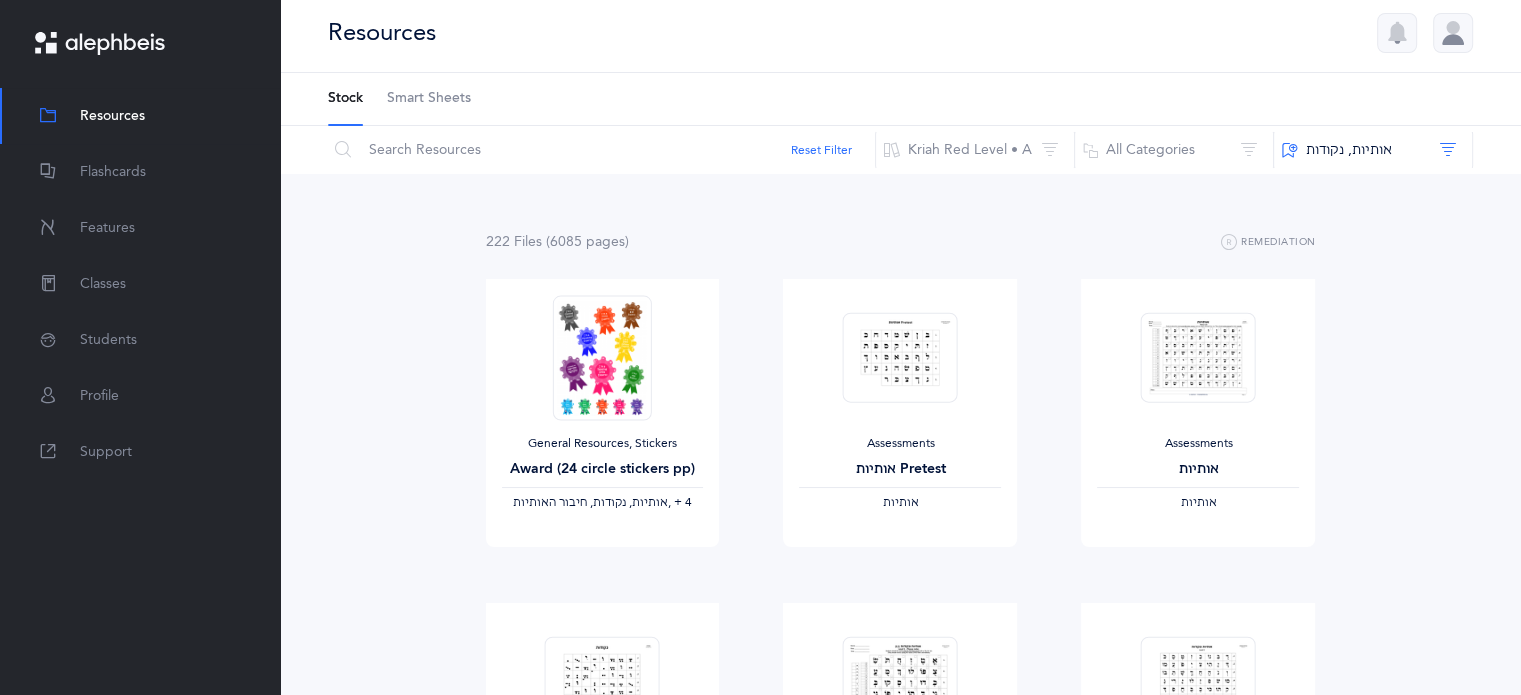 scroll, scrollTop: 0, scrollLeft: 0, axis: both 